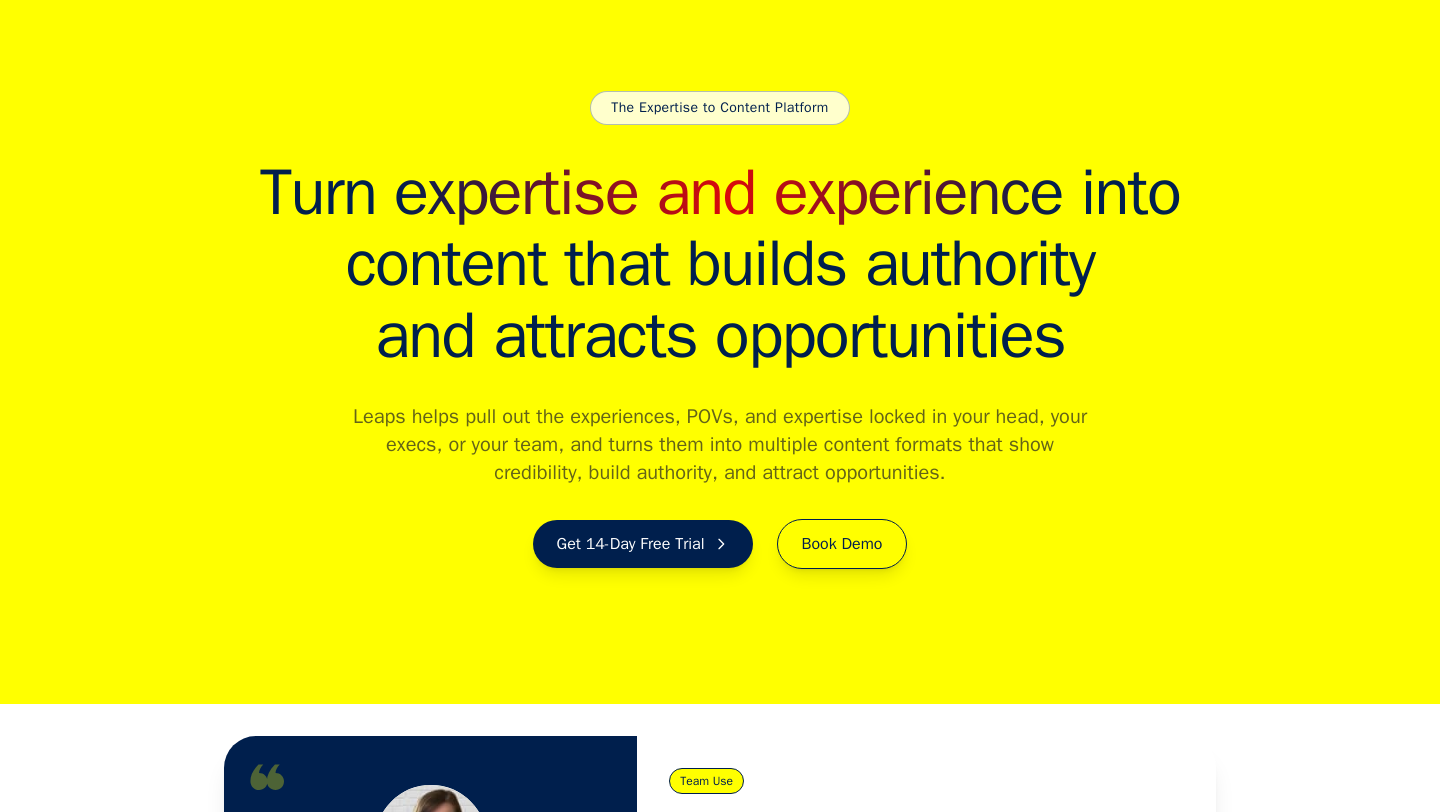 scroll, scrollTop: 0, scrollLeft: 0, axis: both 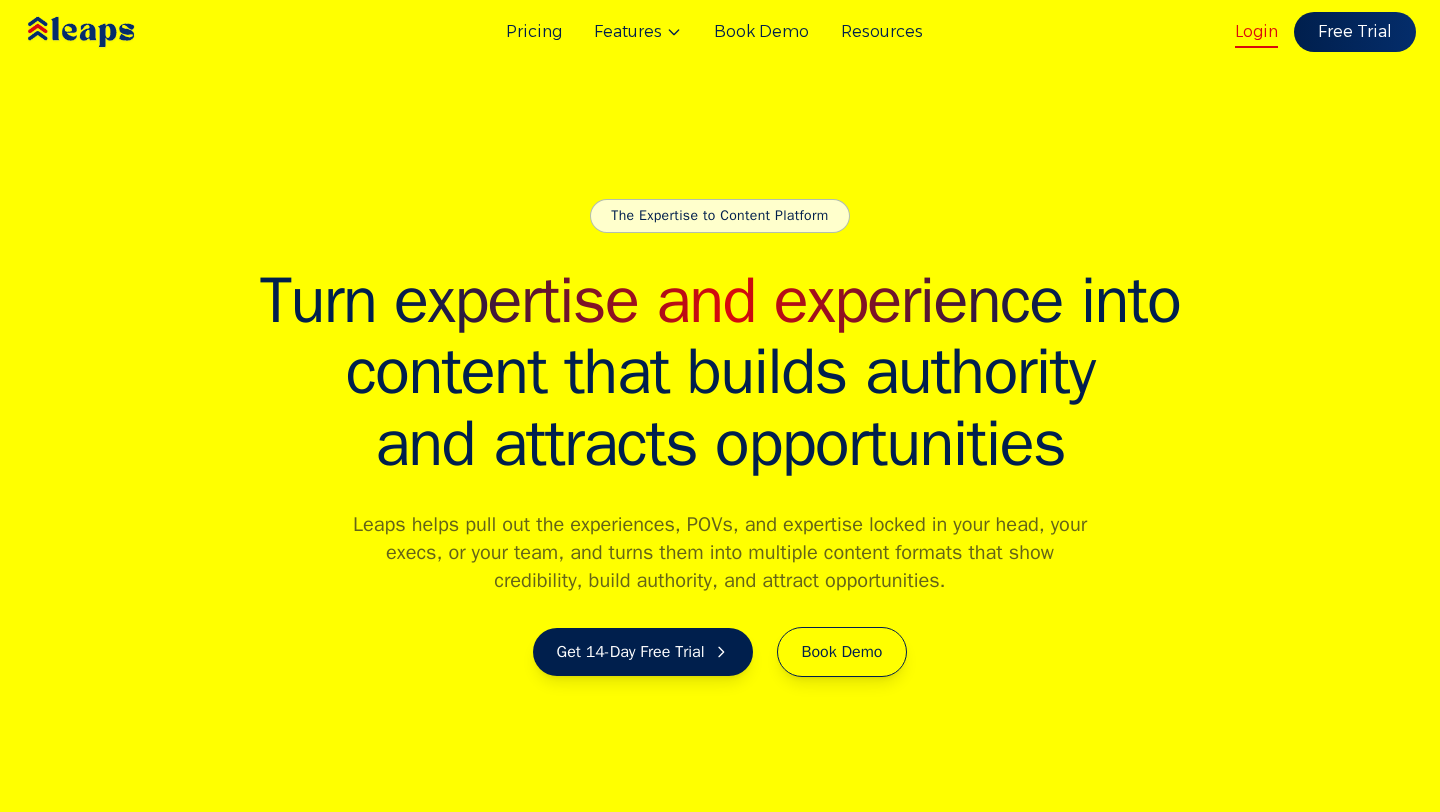 click on "Login" at bounding box center [1256, 32] 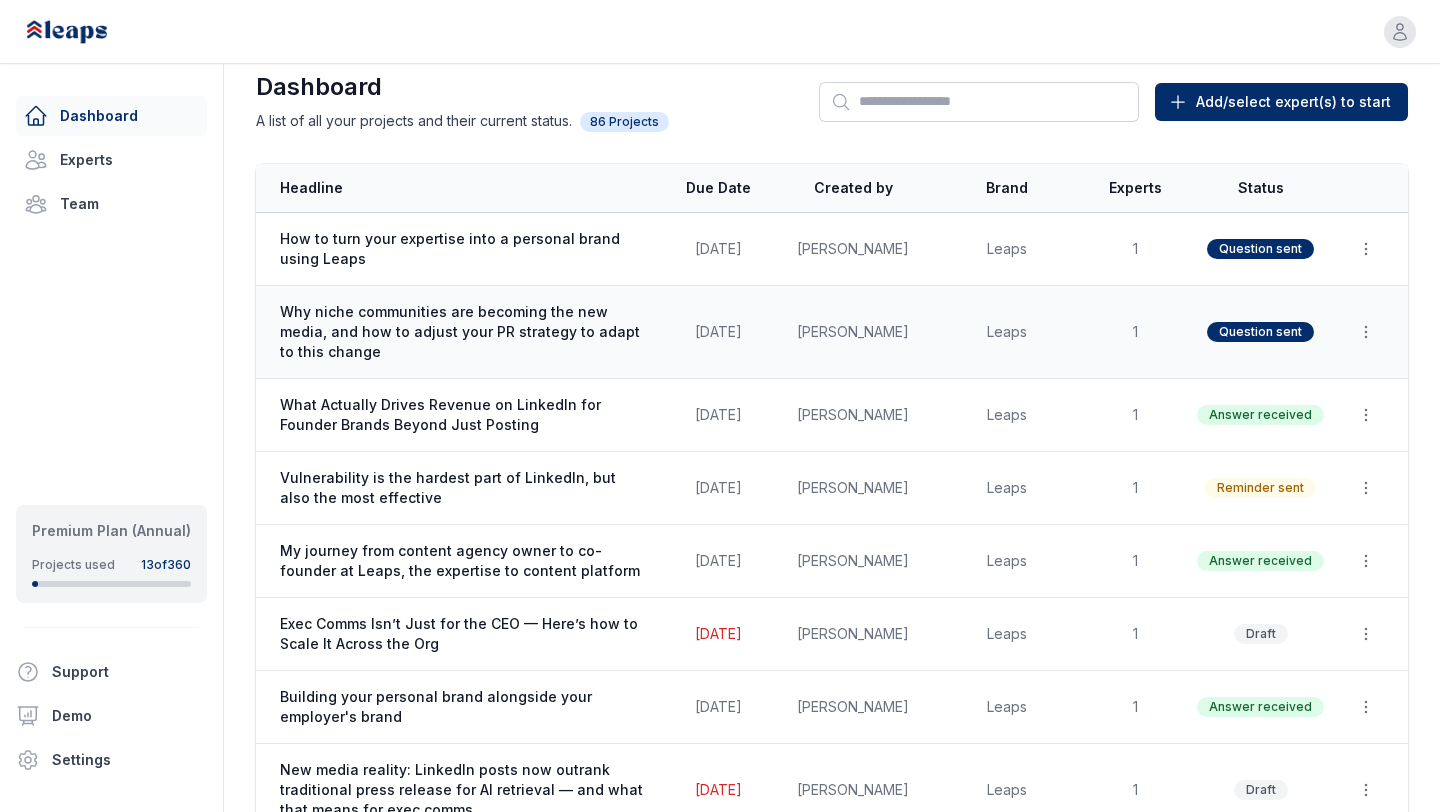 scroll, scrollTop: 25, scrollLeft: 0, axis: vertical 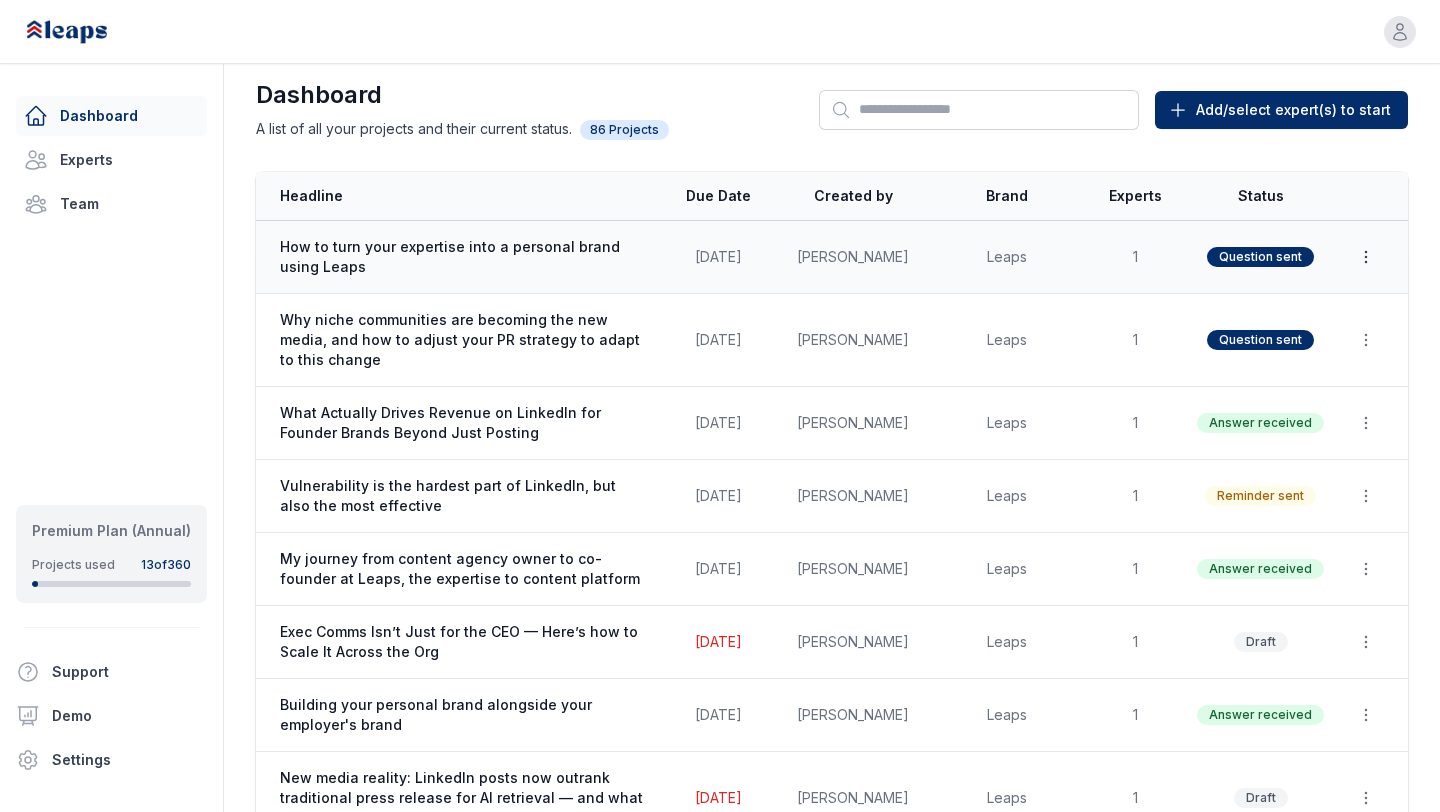 click 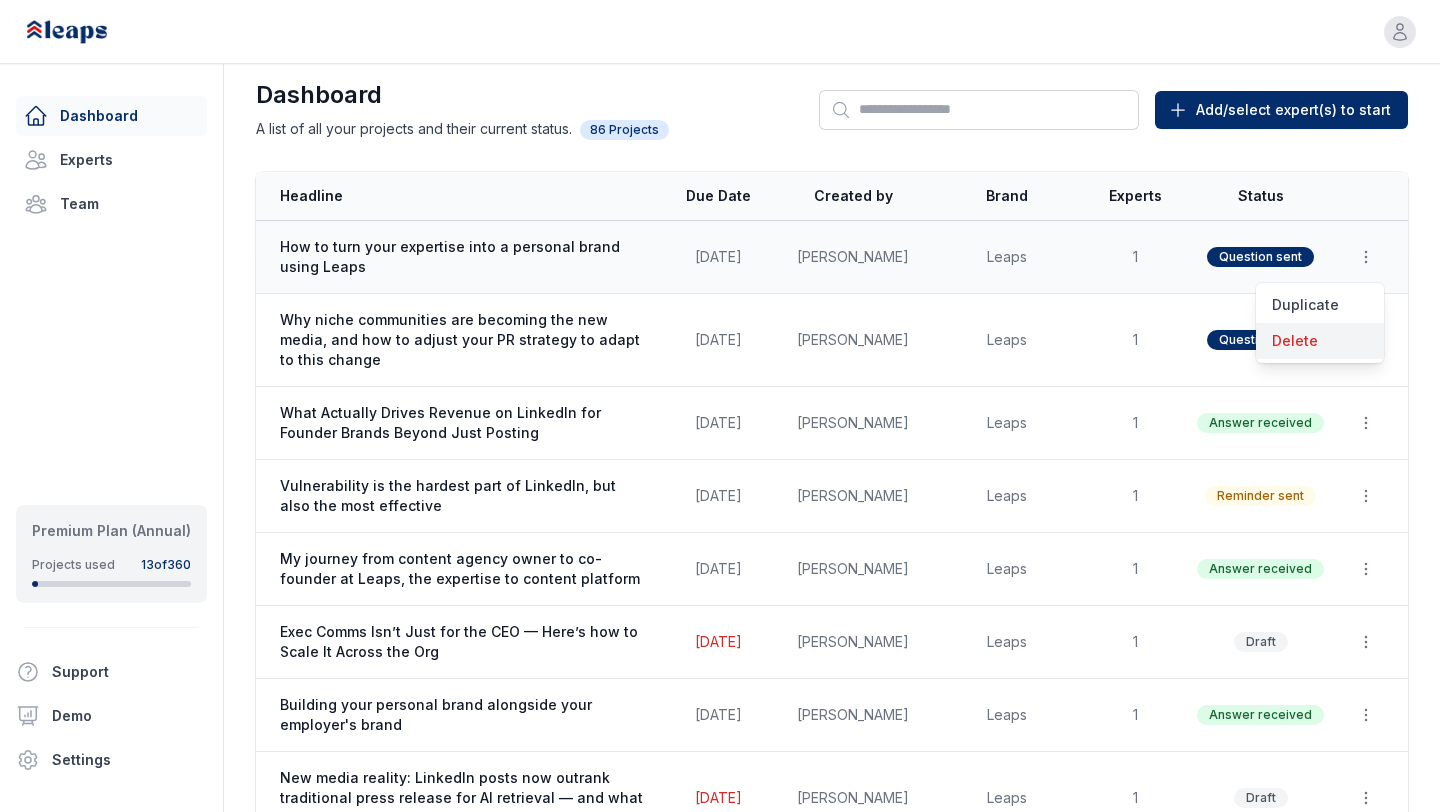 click on "Delete" at bounding box center [1320, 341] 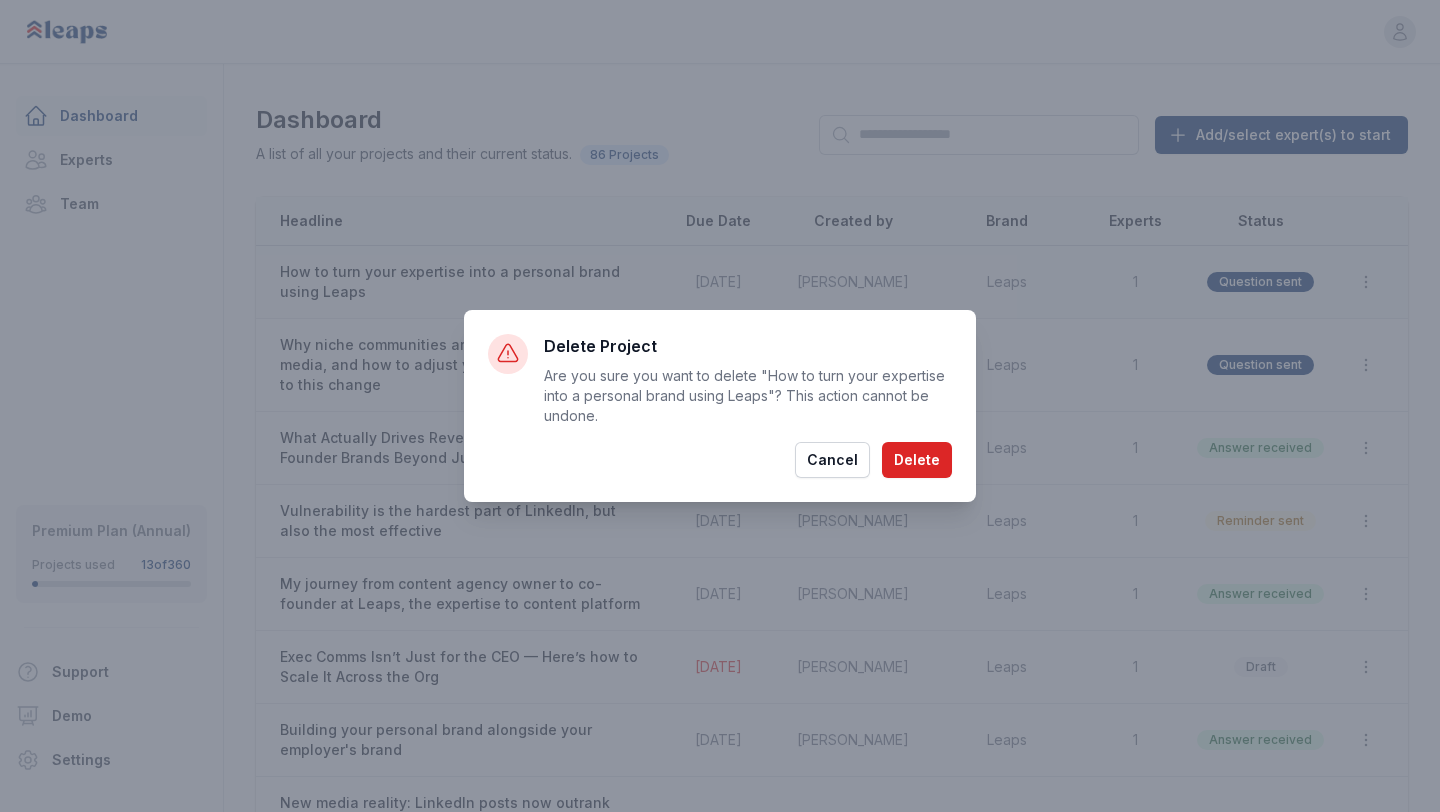 scroll, scrollTop: 0, scrollLeft: 0, axis: both 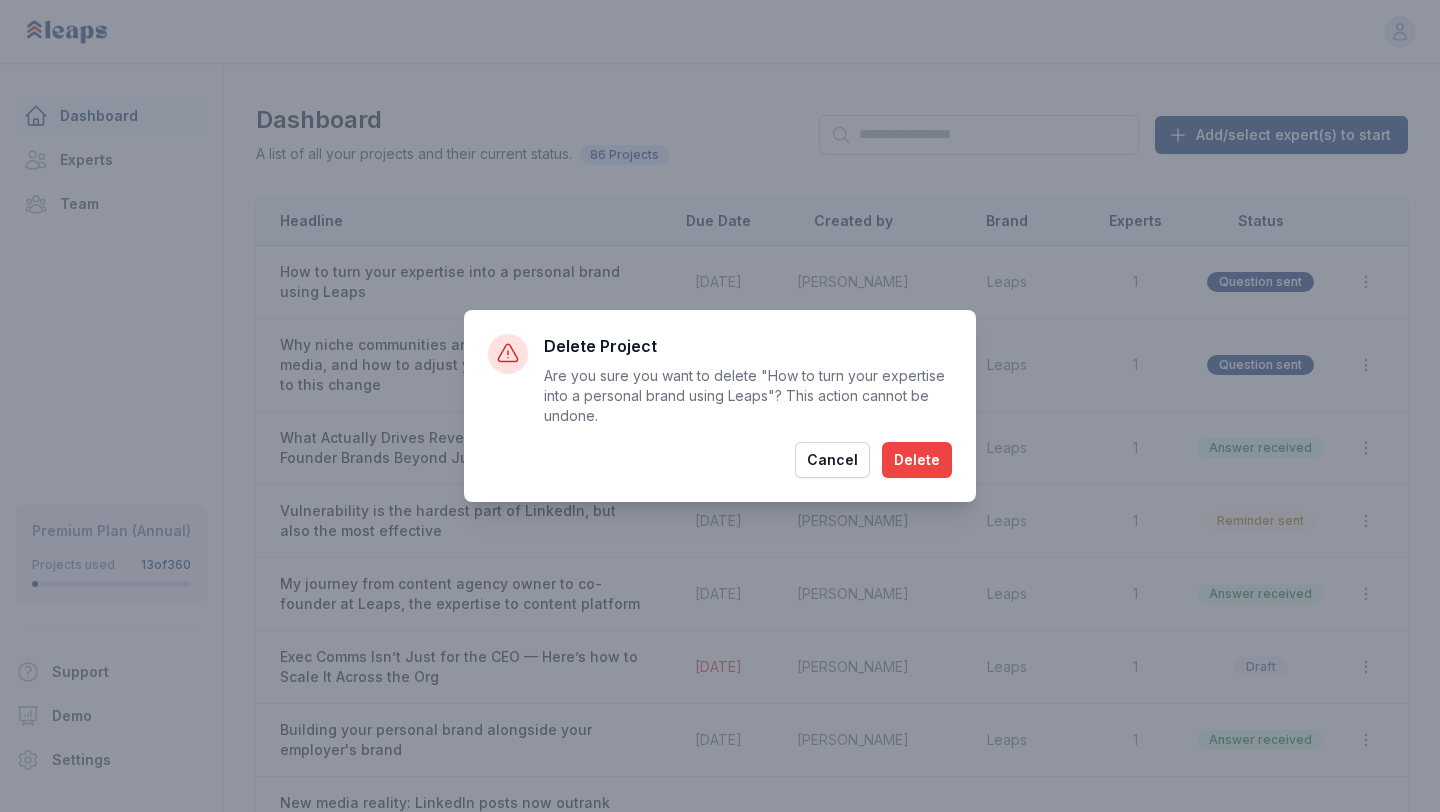 click on "Delete" at bounding box center [917, 460] 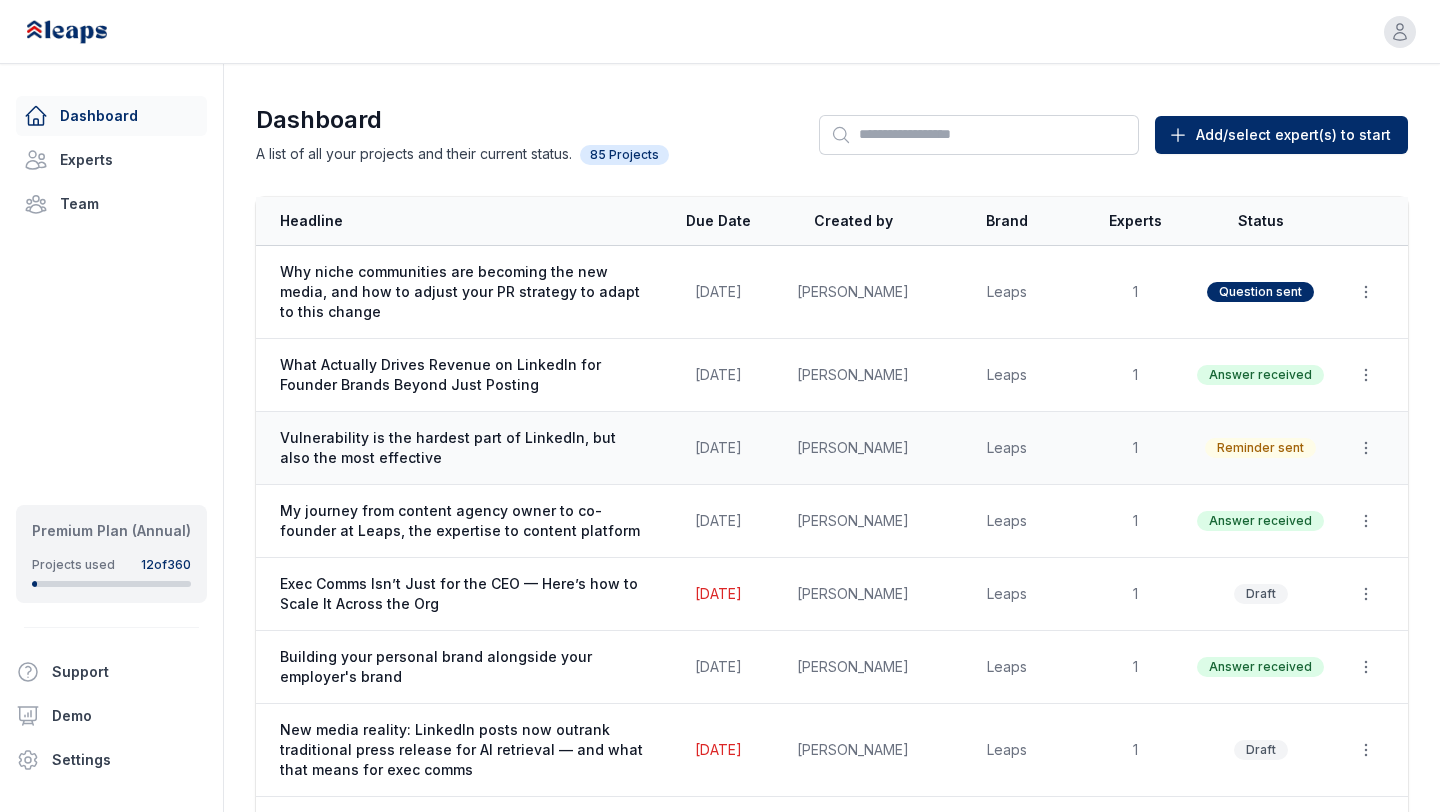 click on "Vulnerability is the hardest part of LinkedIn, but also the most effective" at bounding box center [463, 448] 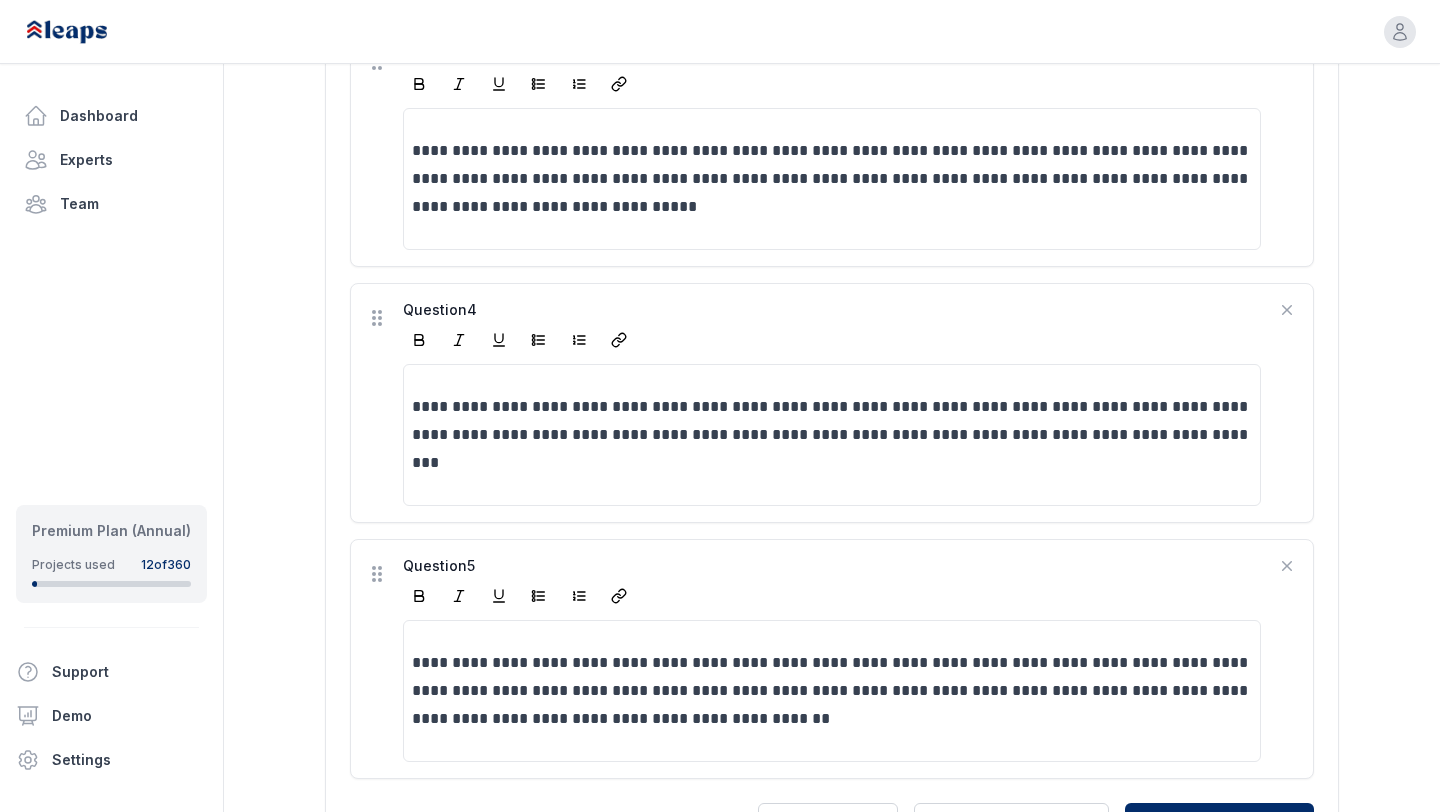 scroll, scrollTop: 1777, scrollLeft: 0, axis: vertical 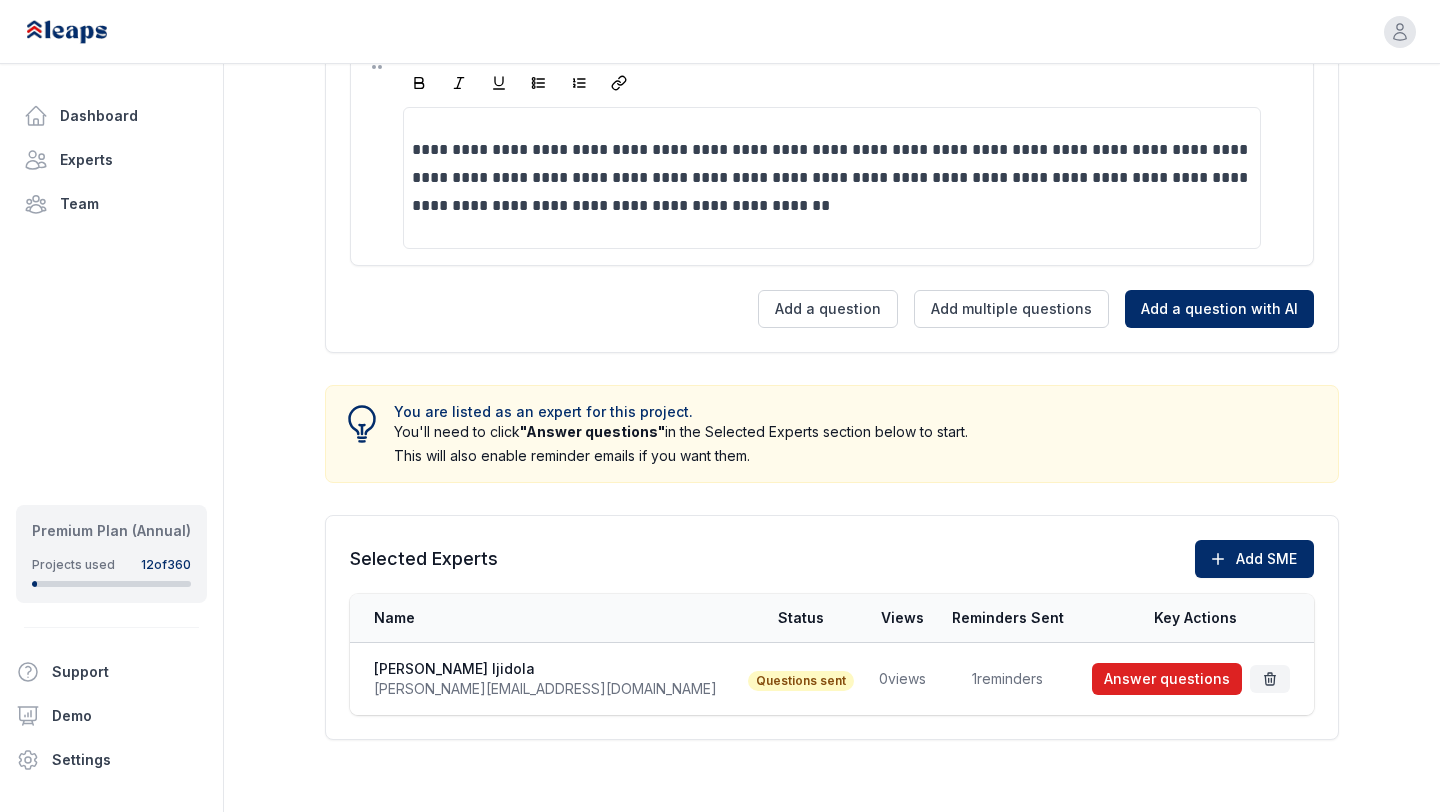 click on "Answer questions" at bounding box center (1167, 679) 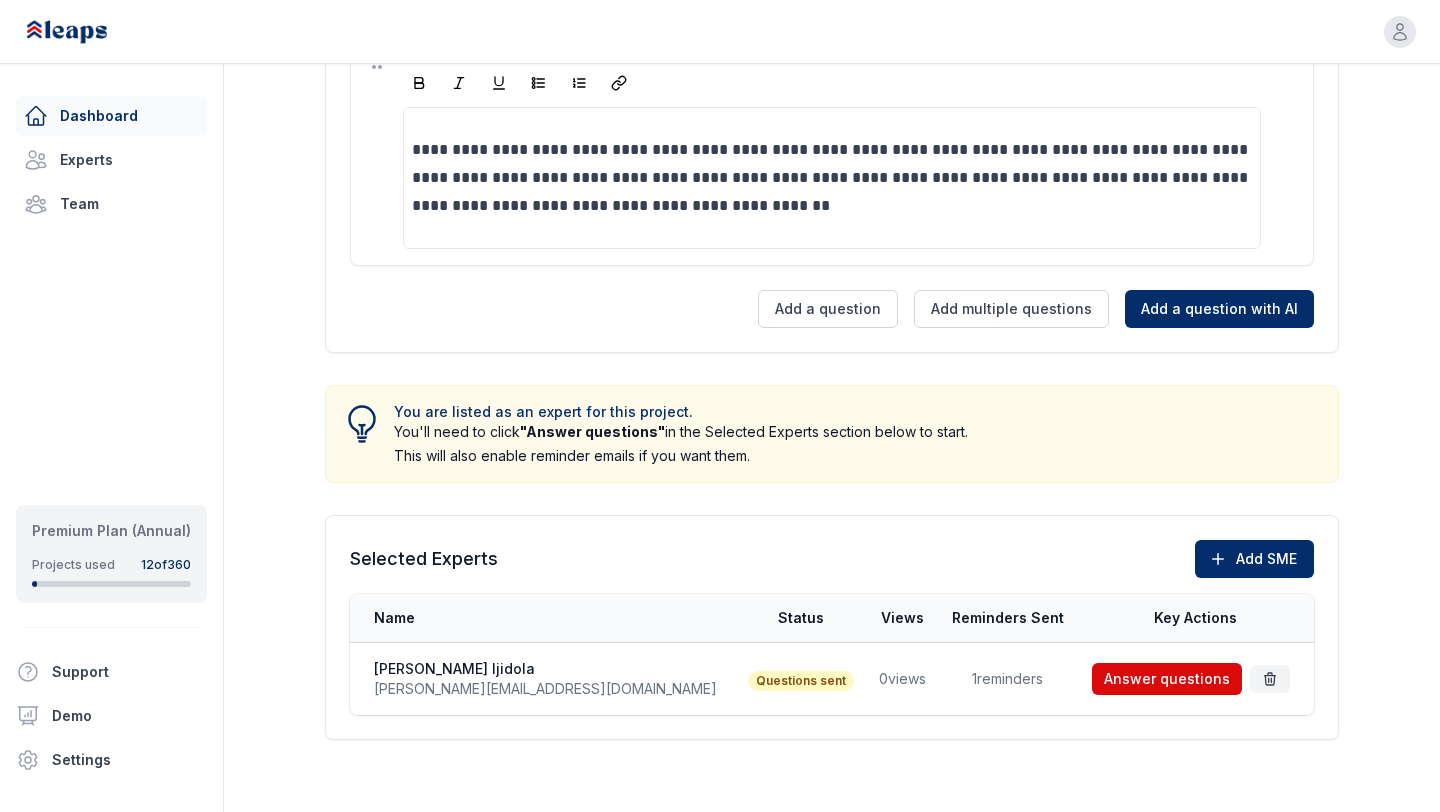 click on "Dashboard" at bounding box center (111, 116) 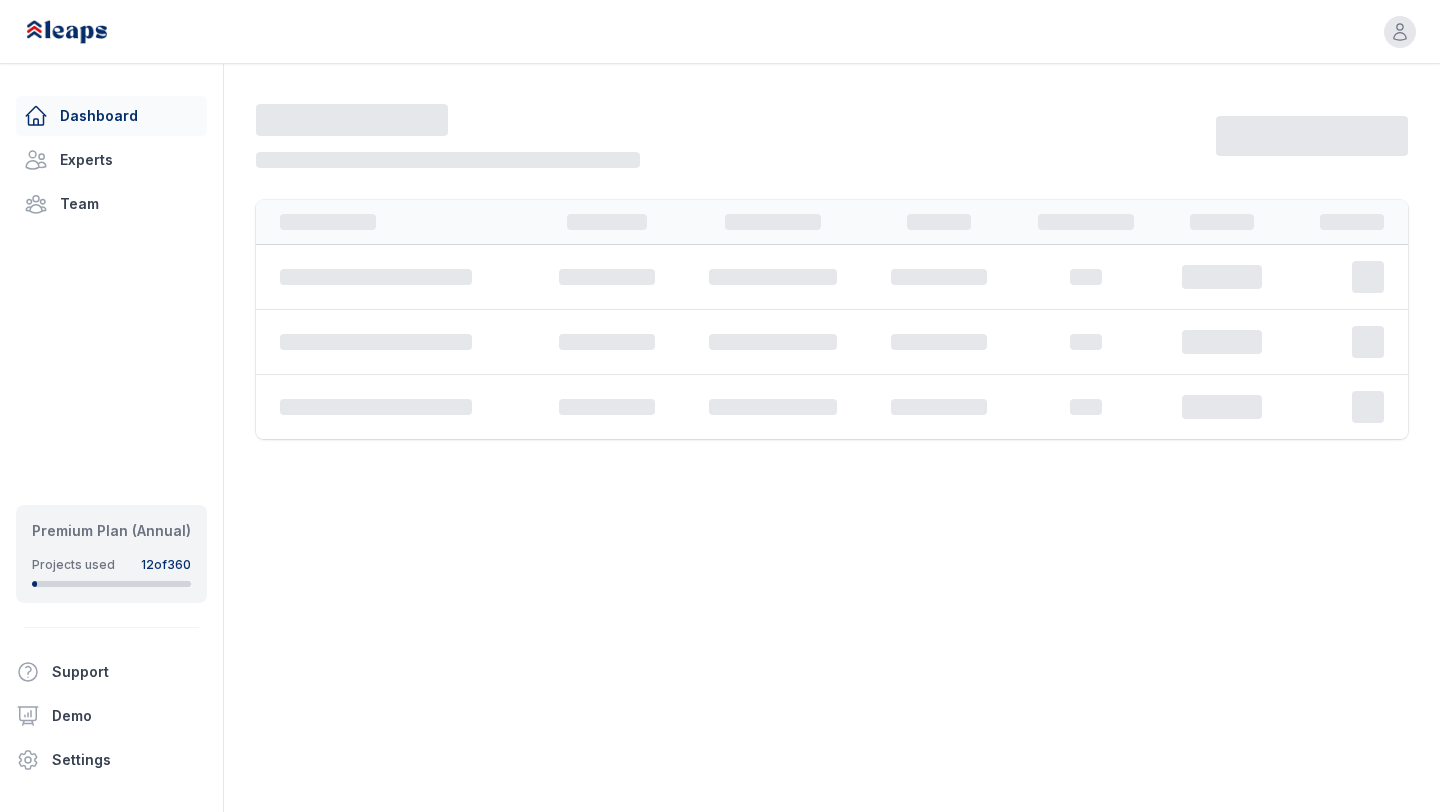 scroll, scrollTop: 0, scrollLeft: 0, axis: both 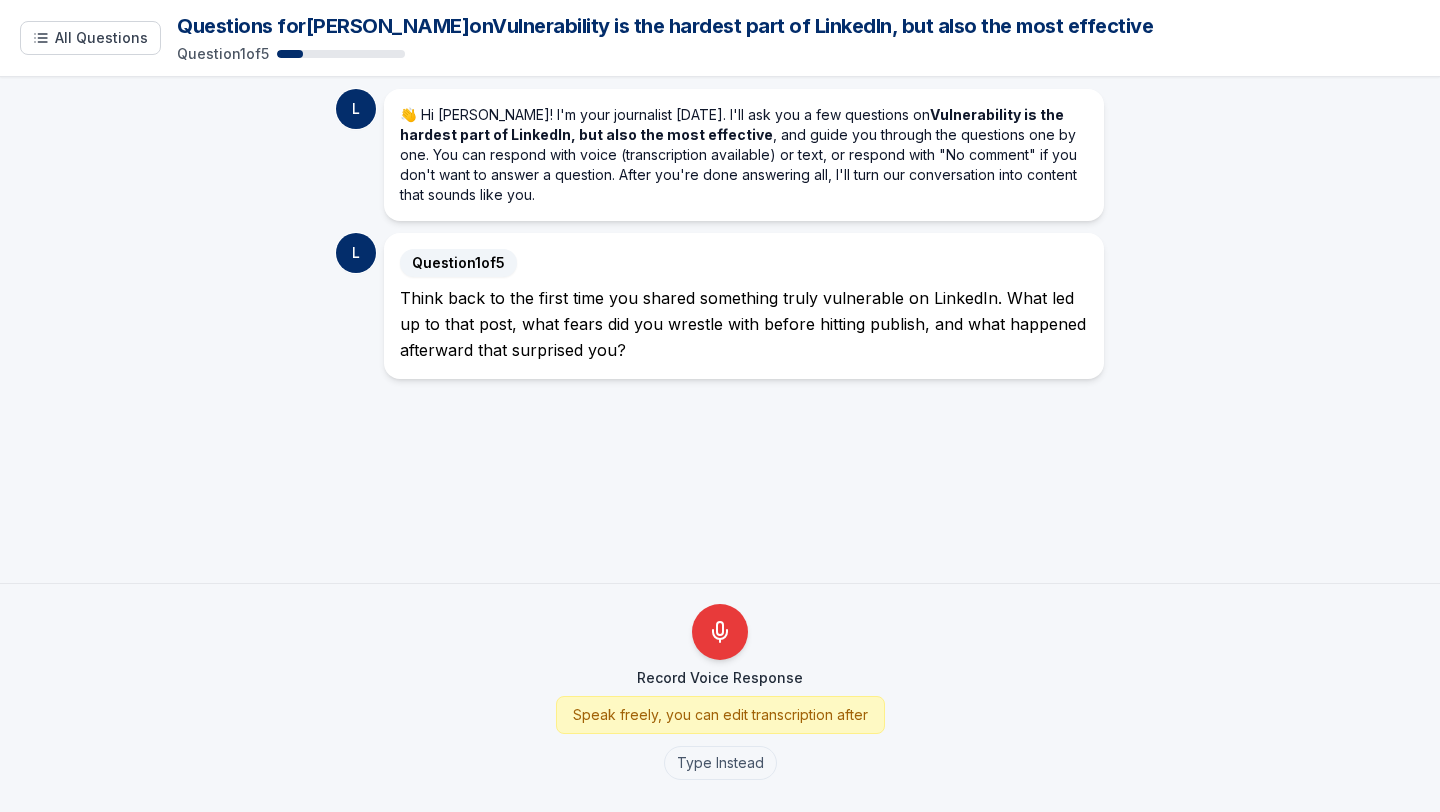 click at bounding box center [720, 632] 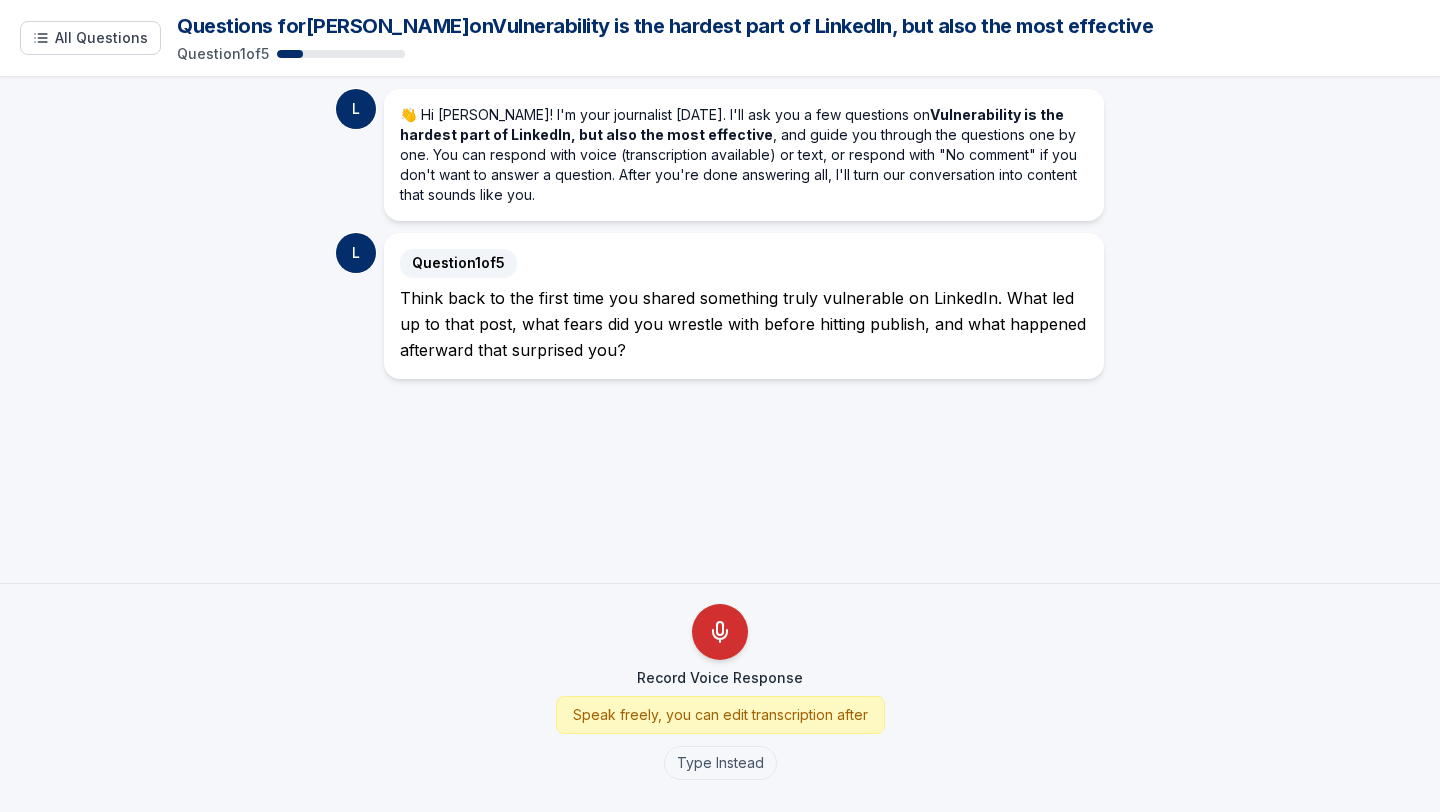 click 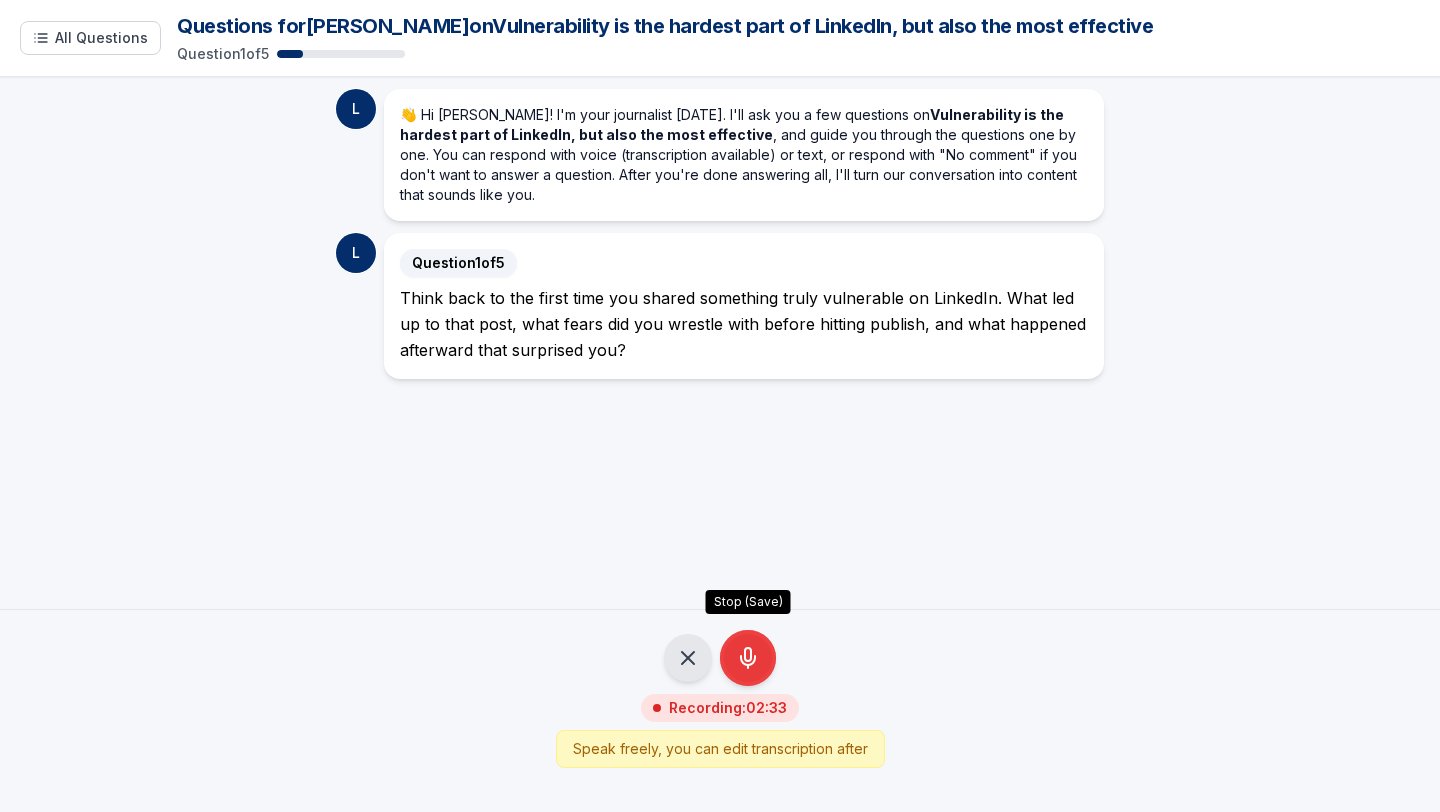 click on "Stop (Save)" at bounding box center [748, 658] 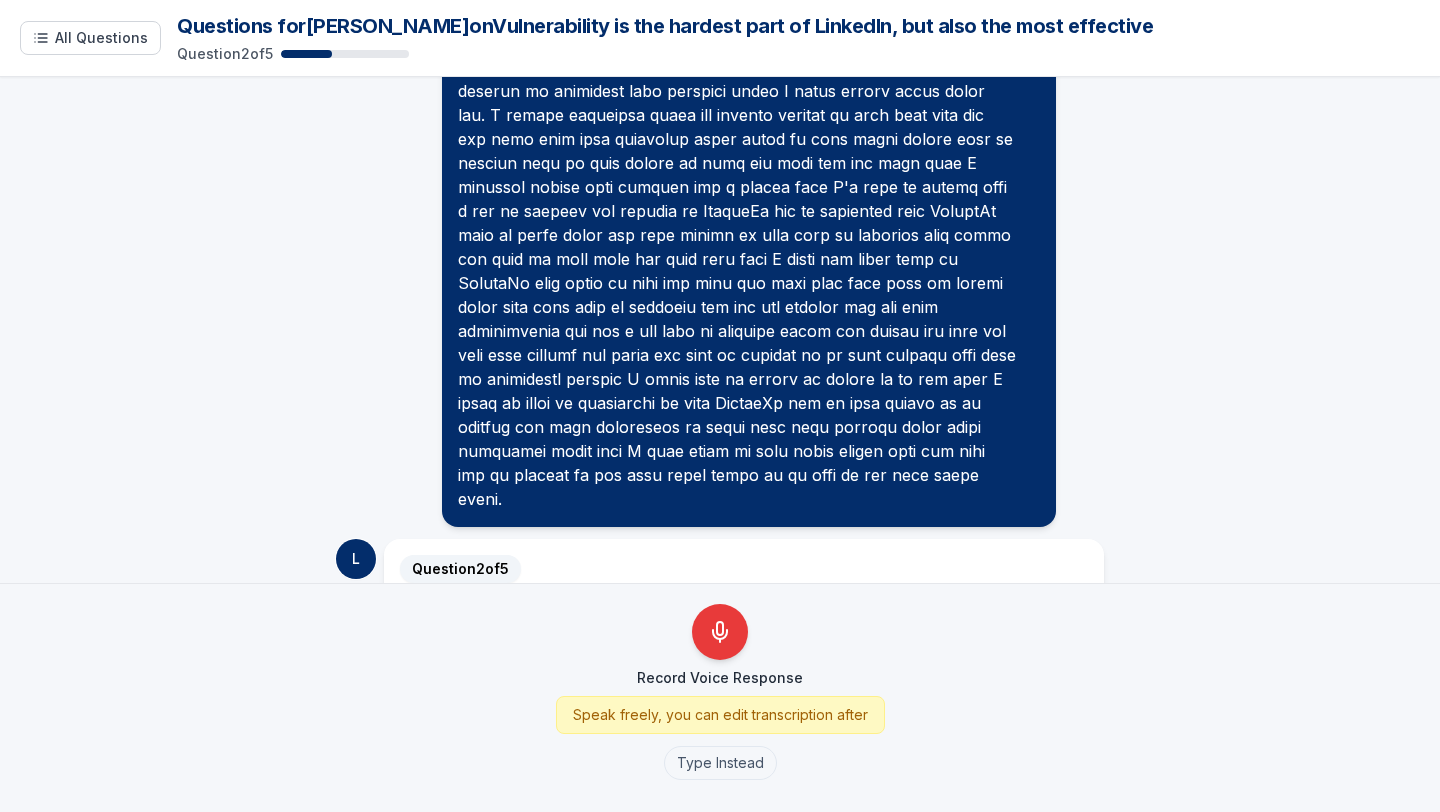 scroll, scrollTop: 498, scrollLeft: 0, axis: vertical 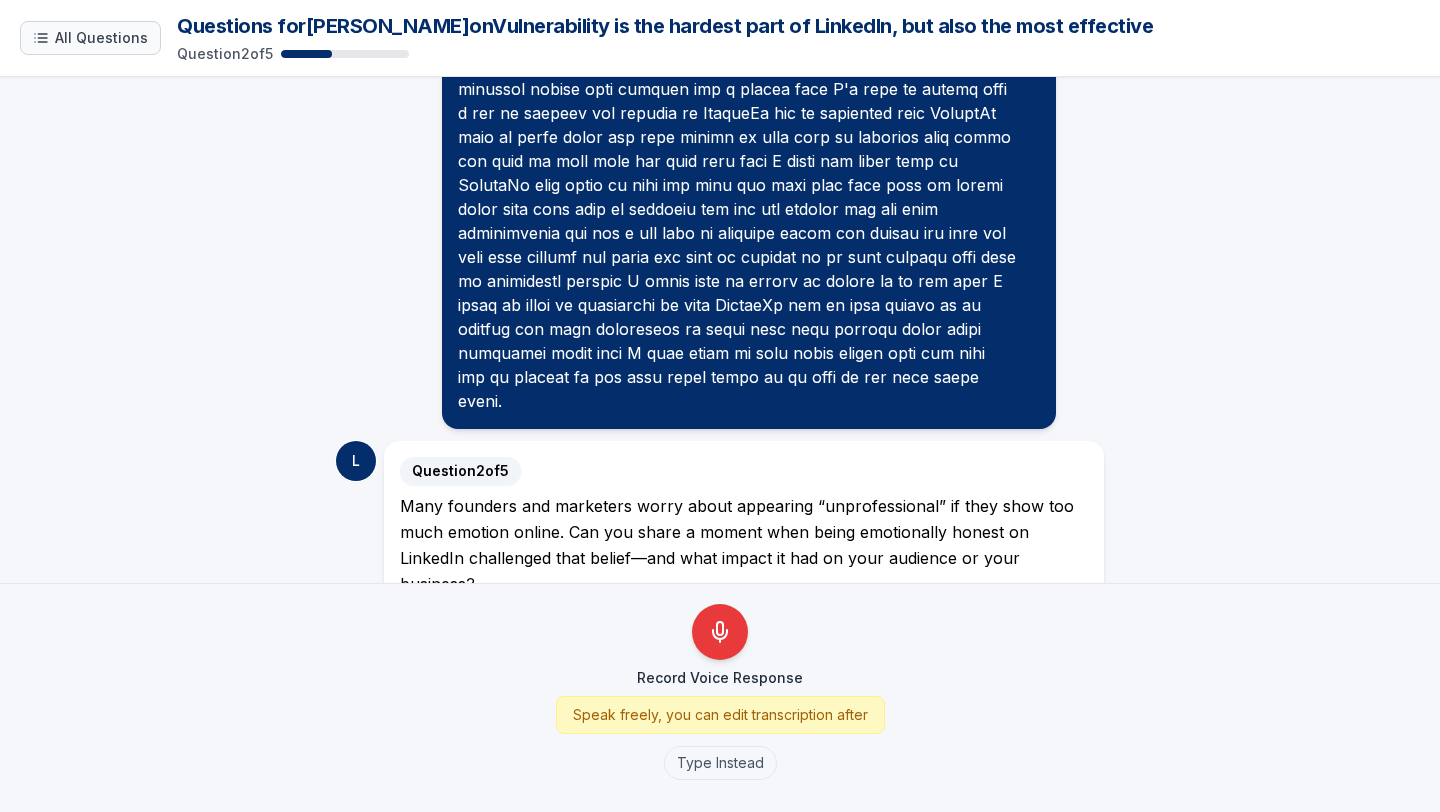 click on "All Questions" at bounding box center [101, 38] 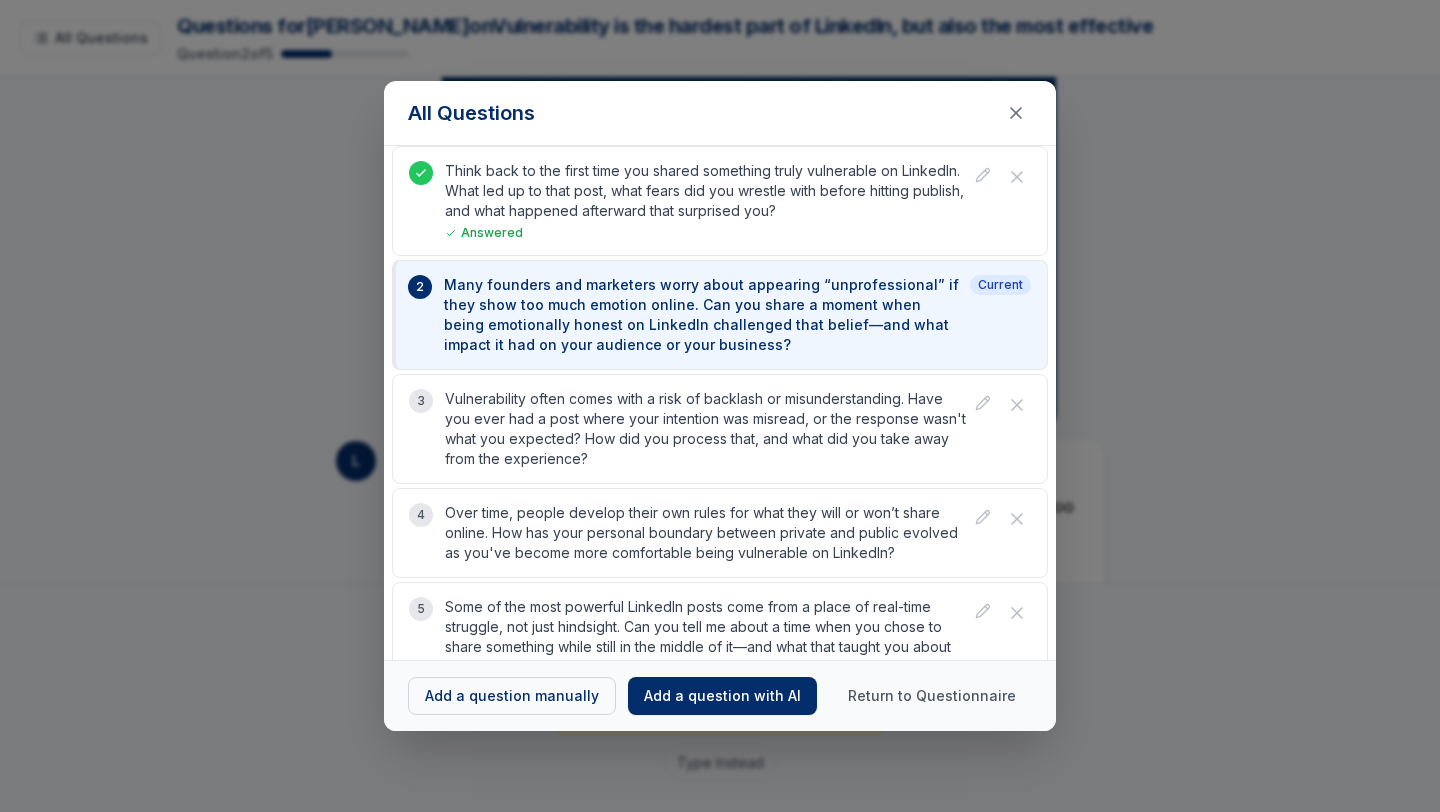 click on "All Questions Think back to the first time you shared something truly vulnerable on LinkedIn. What led up to that post, what fears did you wrestle with before hitting publish, and what happened afterward that surprised you? Answered 2 Many founders and marketers worry about appearing “unprofessional” if they show too much emotion online. Can you share a moment when being emotionally honest on LinkedIn challenged that belief—and what impact it had on your audience or your business? Current 3 Vulnerability often comes with a risk of backlash or misunderstanding. Have you ever had a post where your intention was misread, or the response wasn't what you expected? How did you process that, and what did you take away from the experience? 4 Over time, people develop their own rules for what they will or won’t share online. How has your personal boundary between private and public evolved as you've become more comfortable being vulnerable on LinkedIn? 5 Add a question manually Add a question with AI" at bounding box center (720, 406) 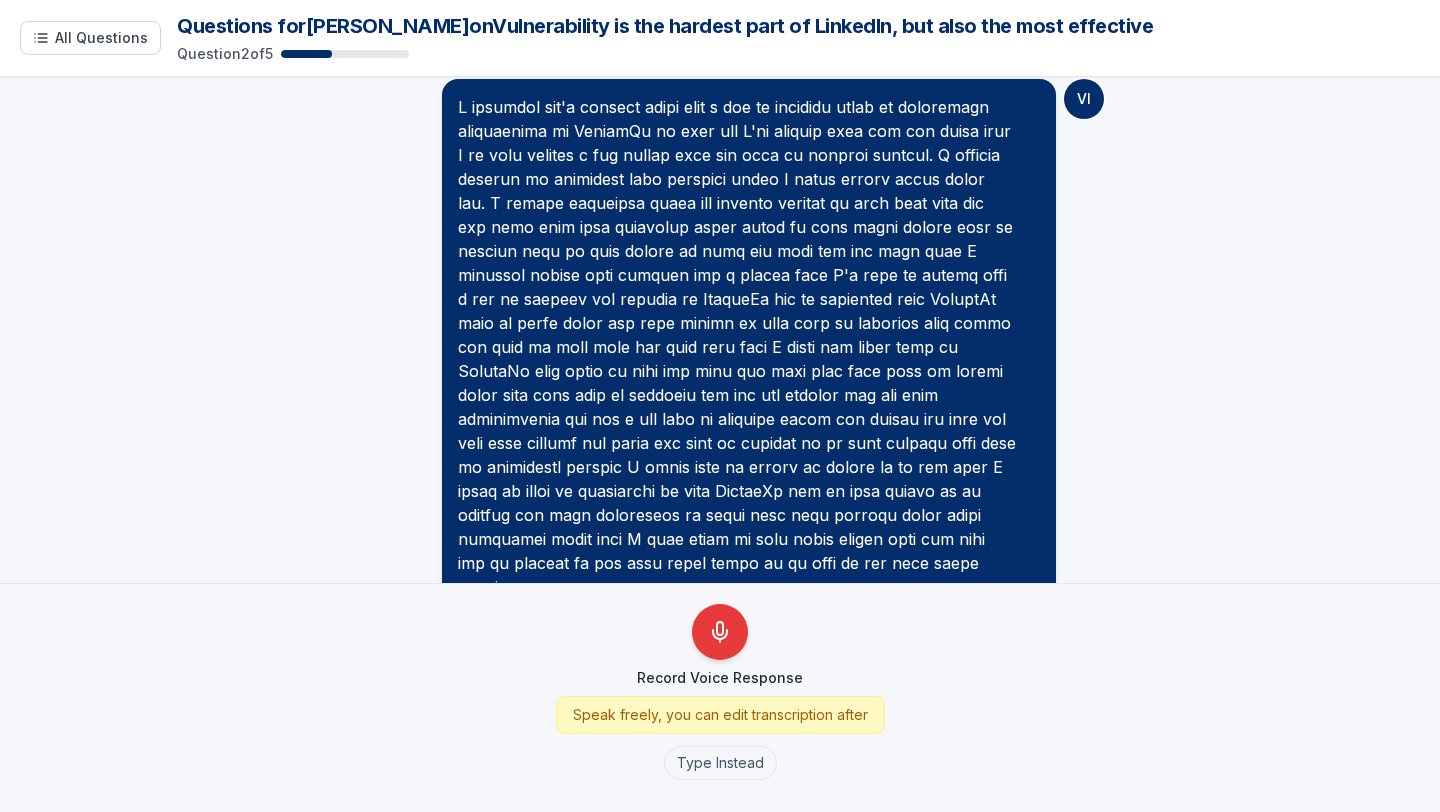 scroll, scrollTop: 498, scrollLeft: 0, axis: vertical 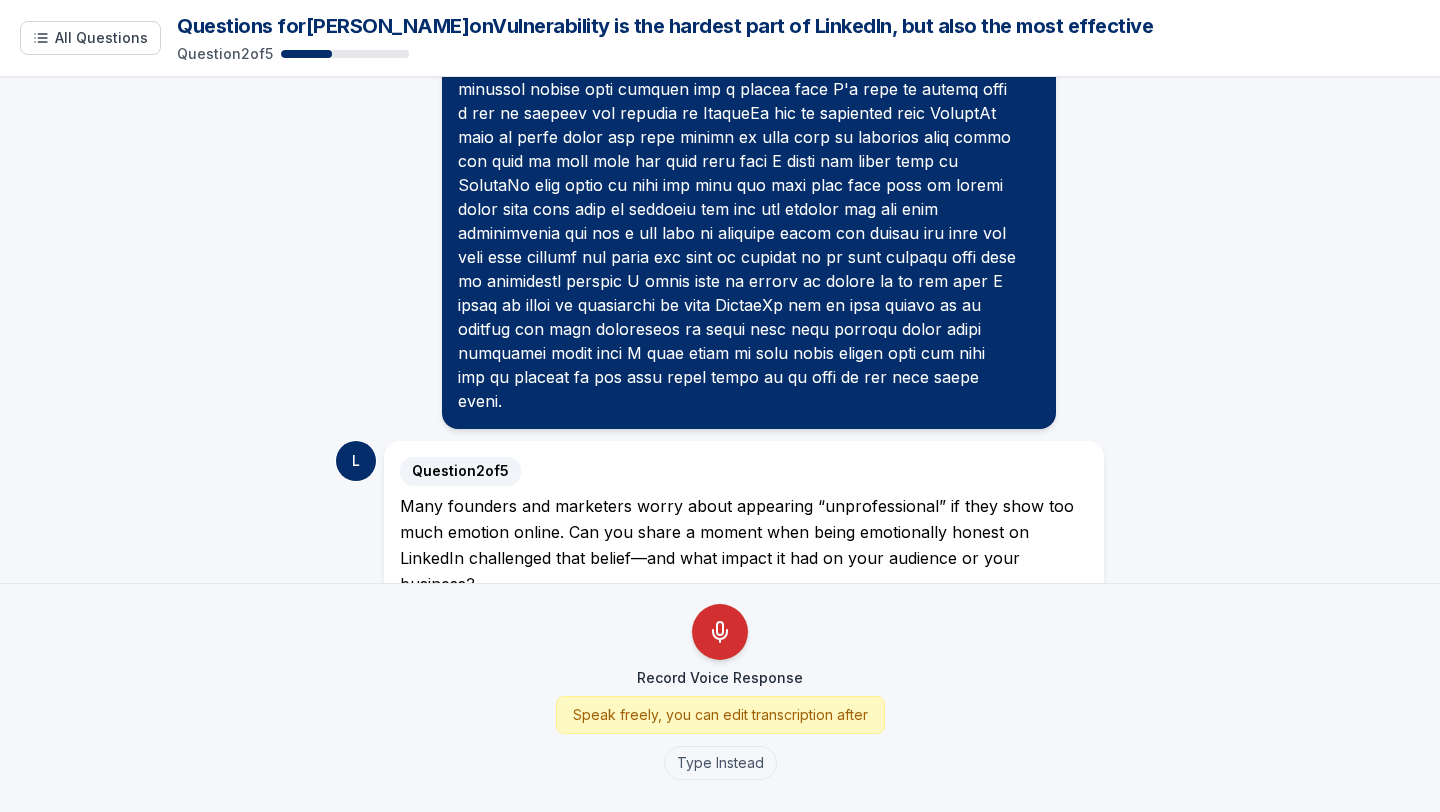 click 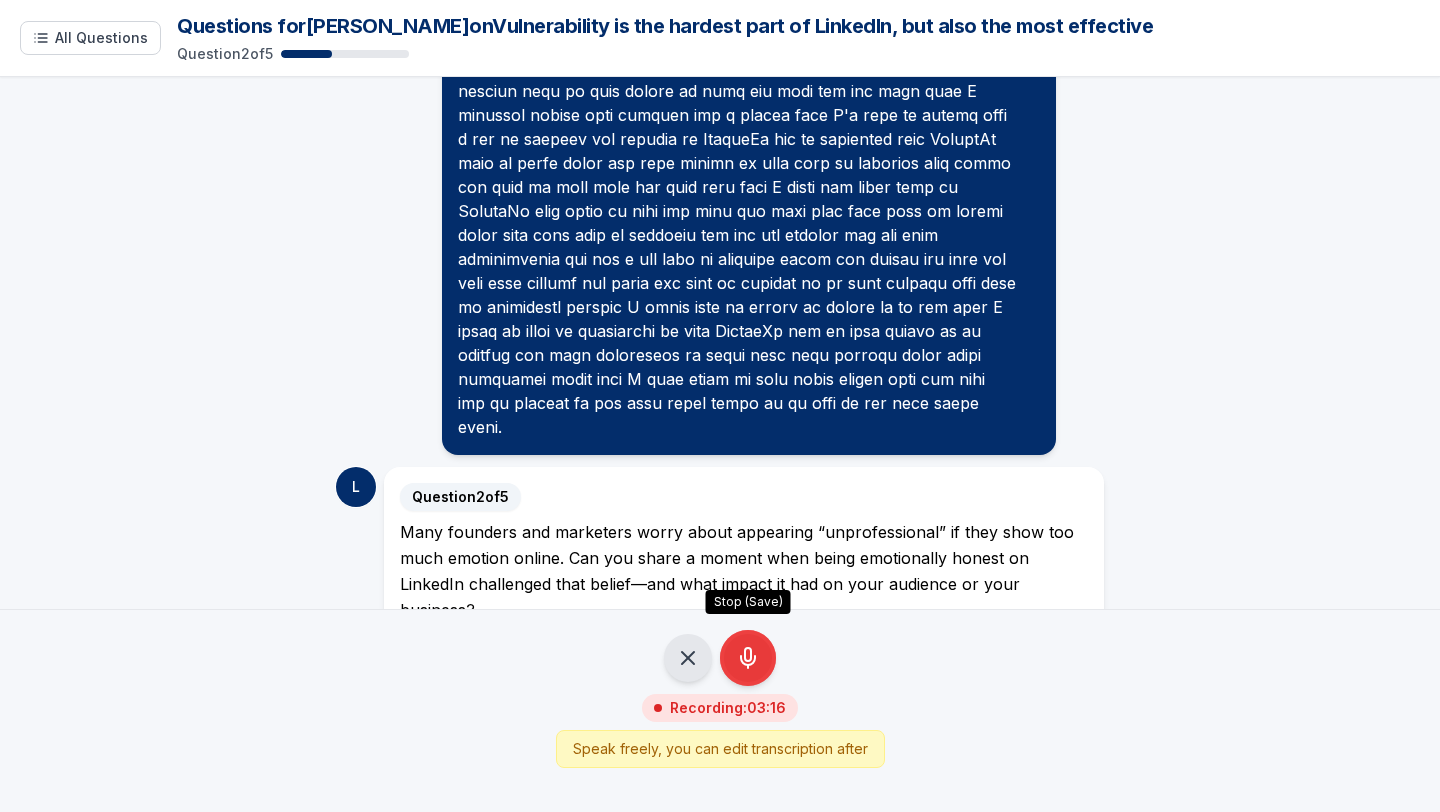 click 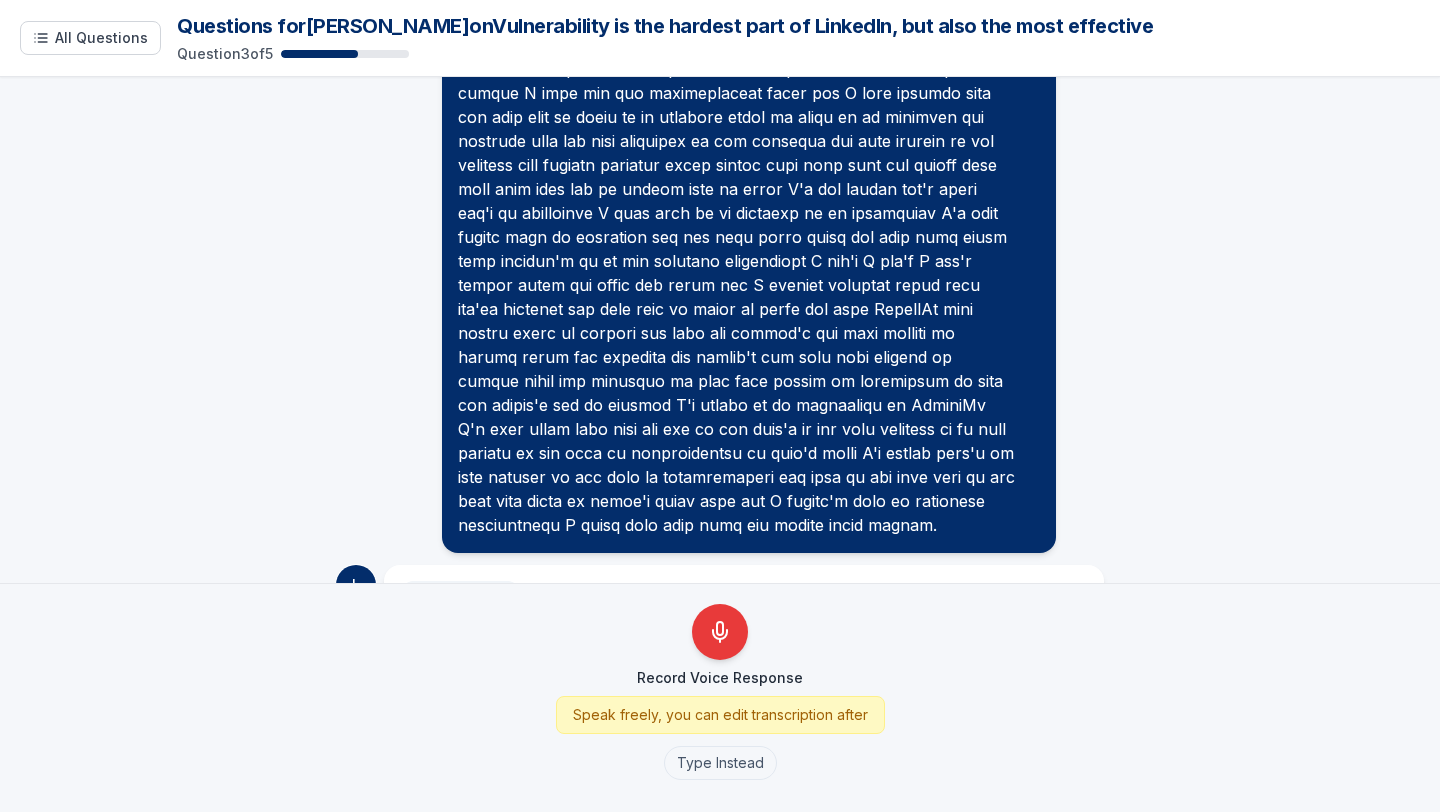 scroll, scrollTop: 1420, scrollLeft: 0, axis: vertical 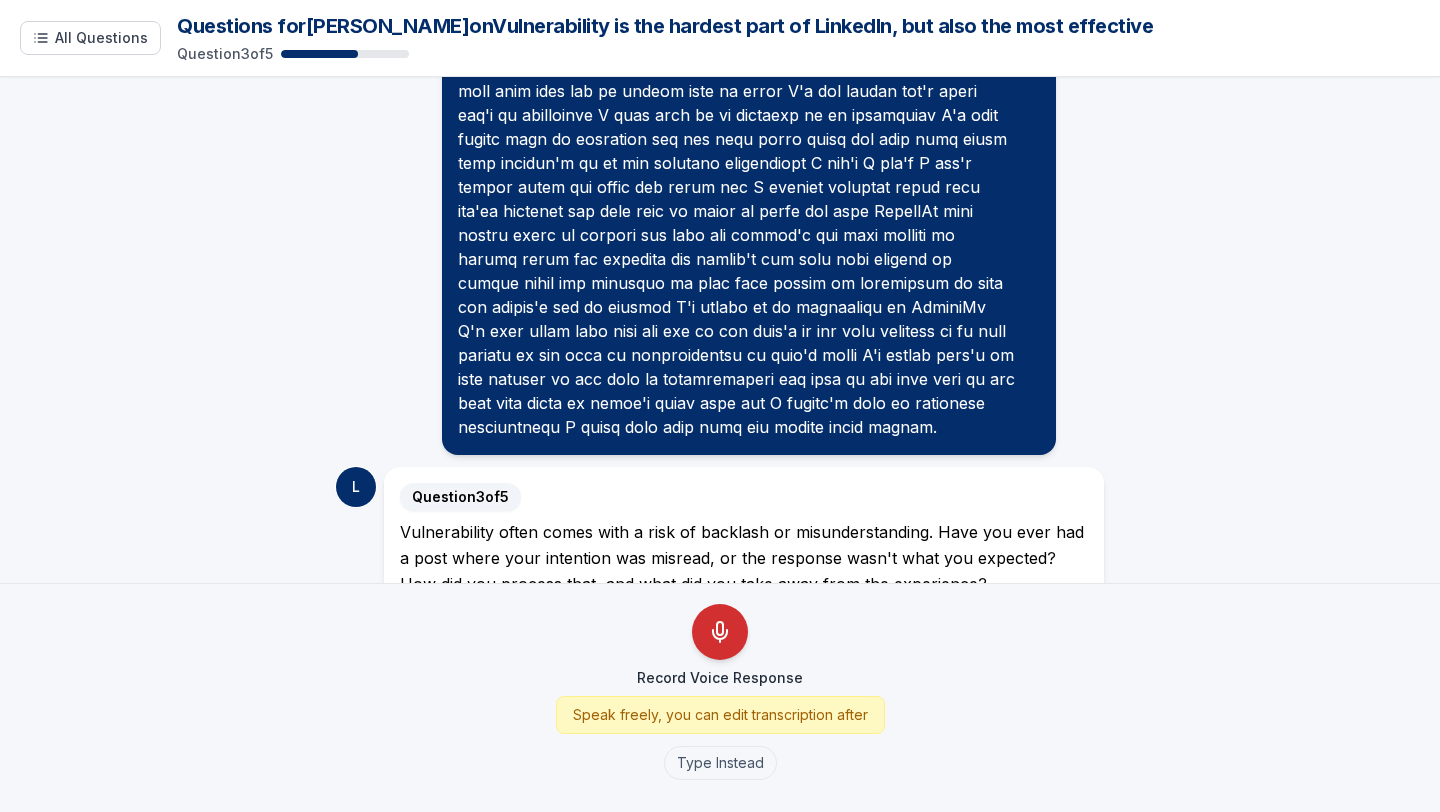 click at bounding box center [720, 632] 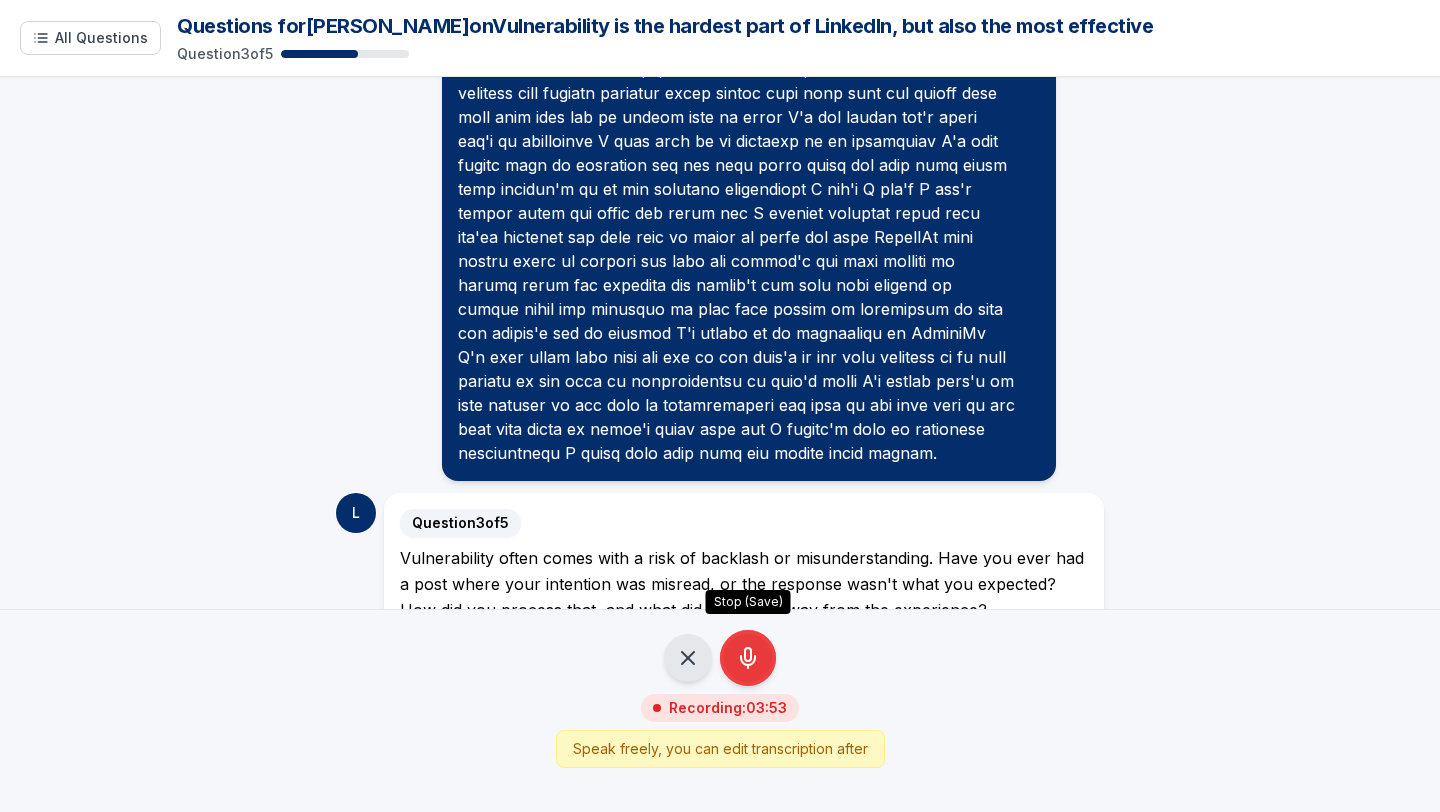 click 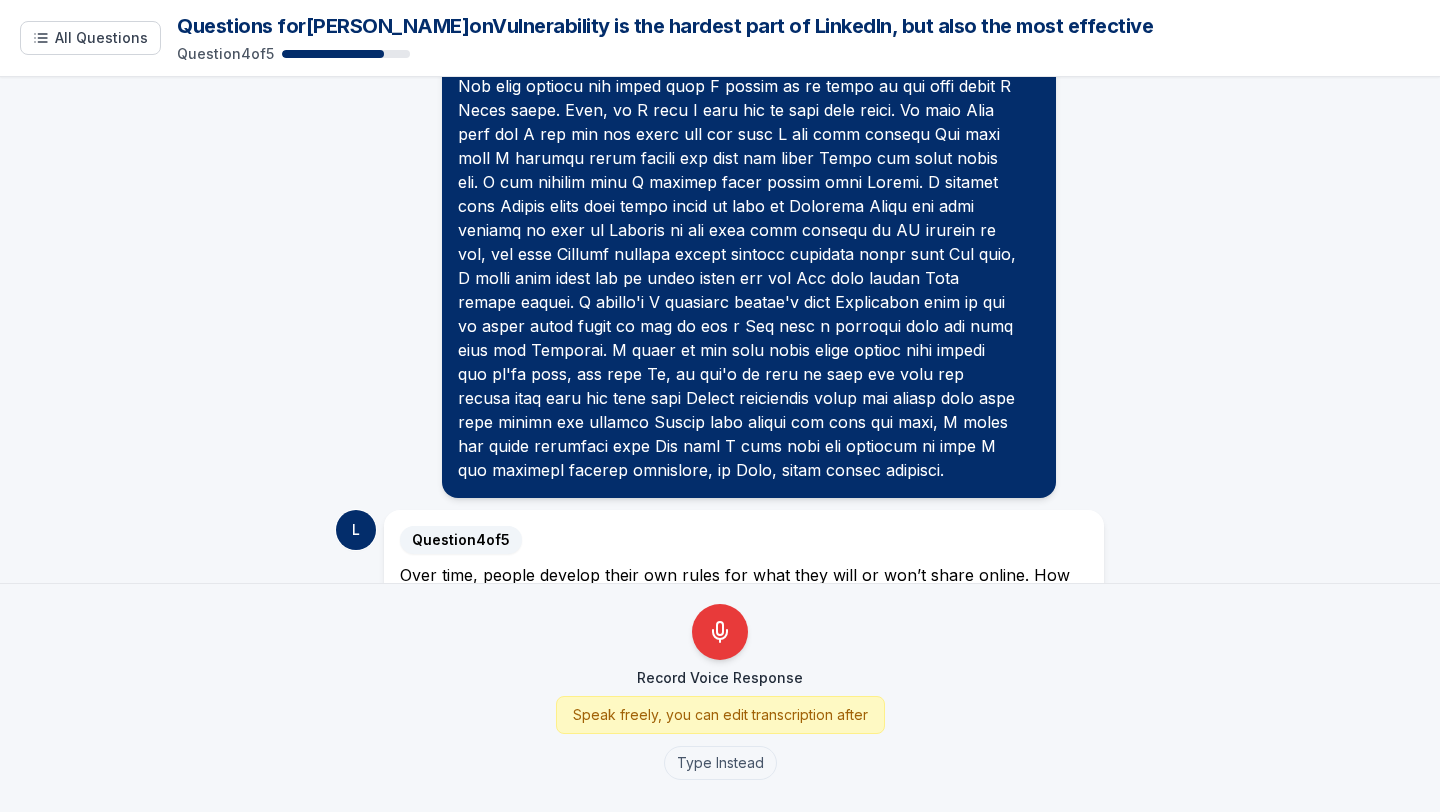 scroll, scrollTop: 2462, scrollLeft: 0, axis: vertical 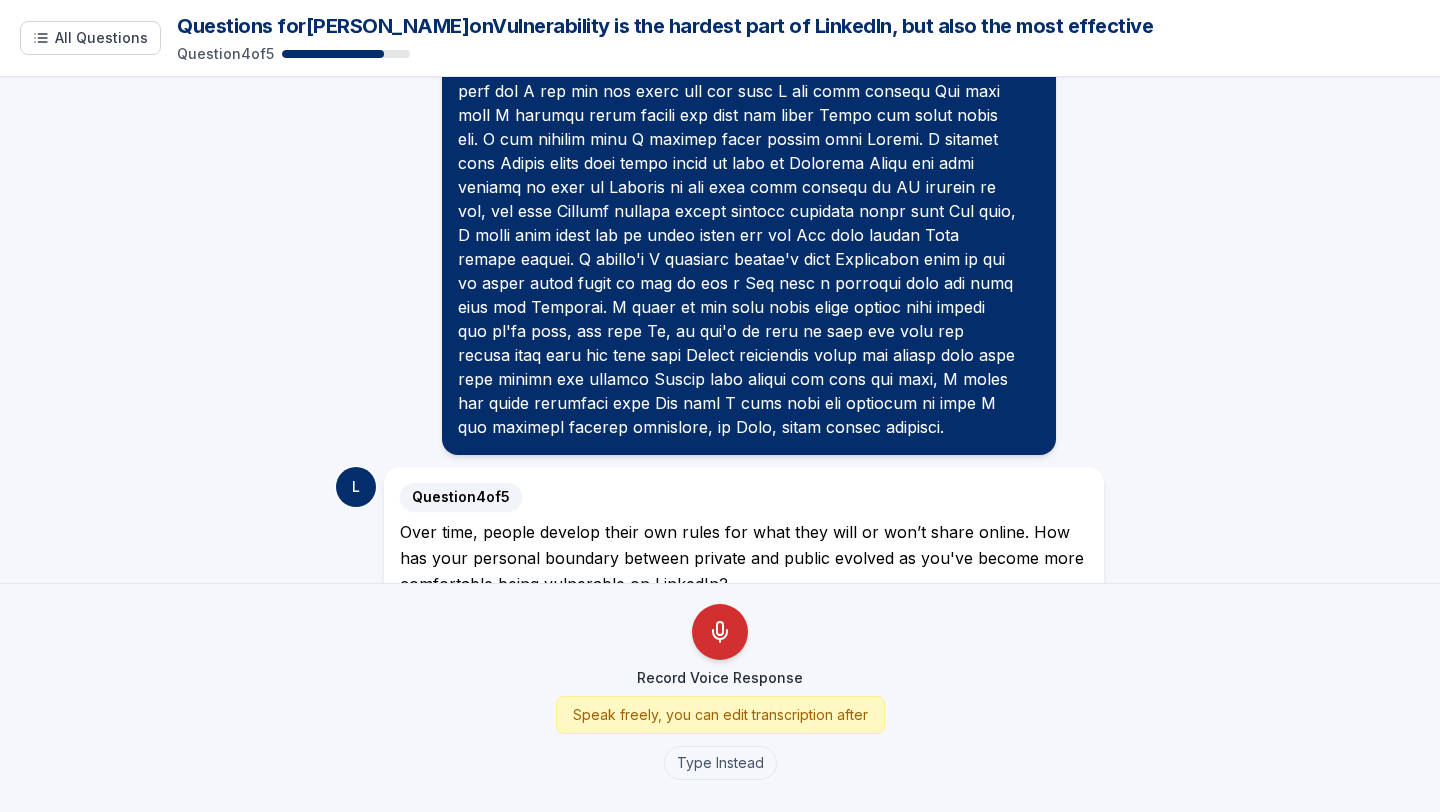 click 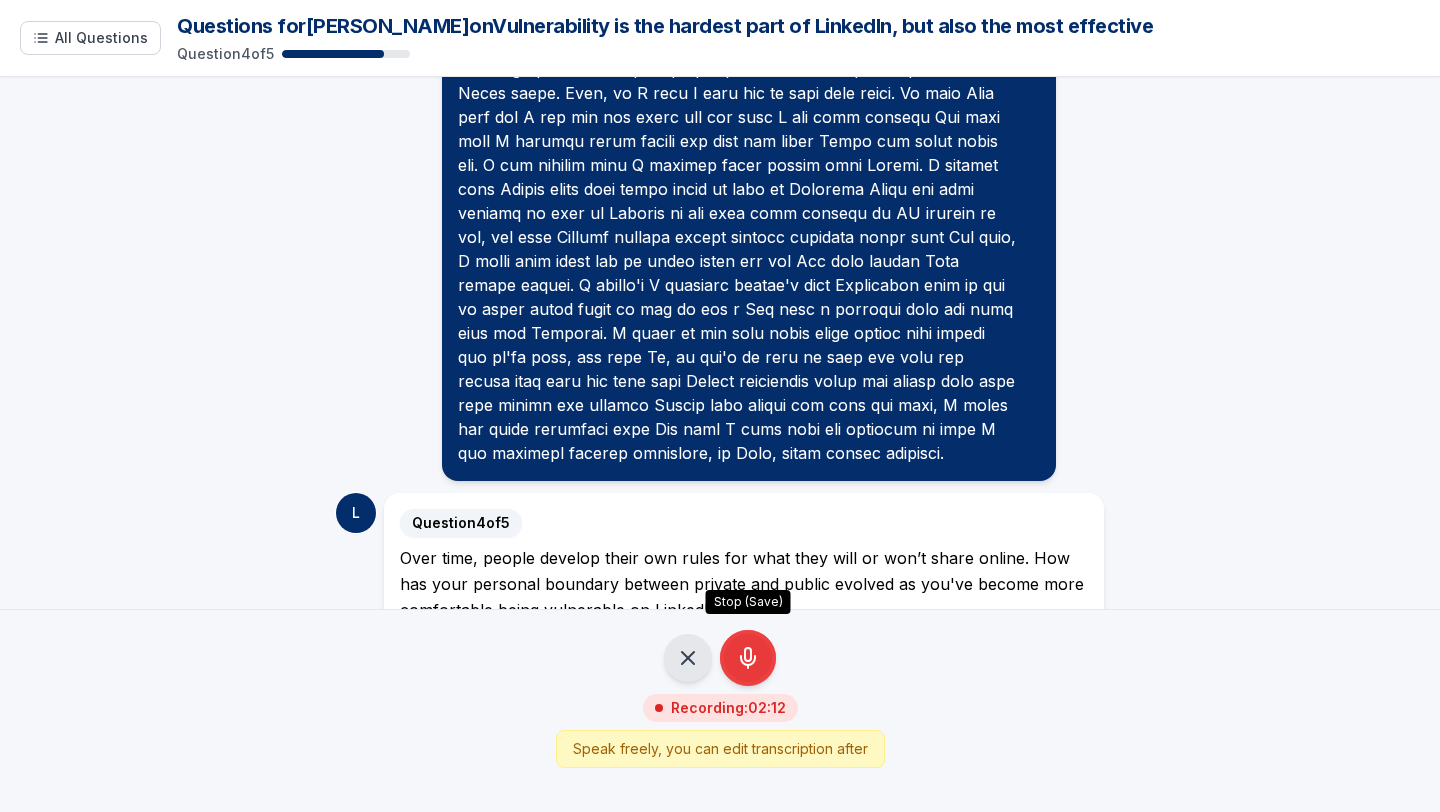 click on "Stop (Save)" at bounding box center (748, 658) 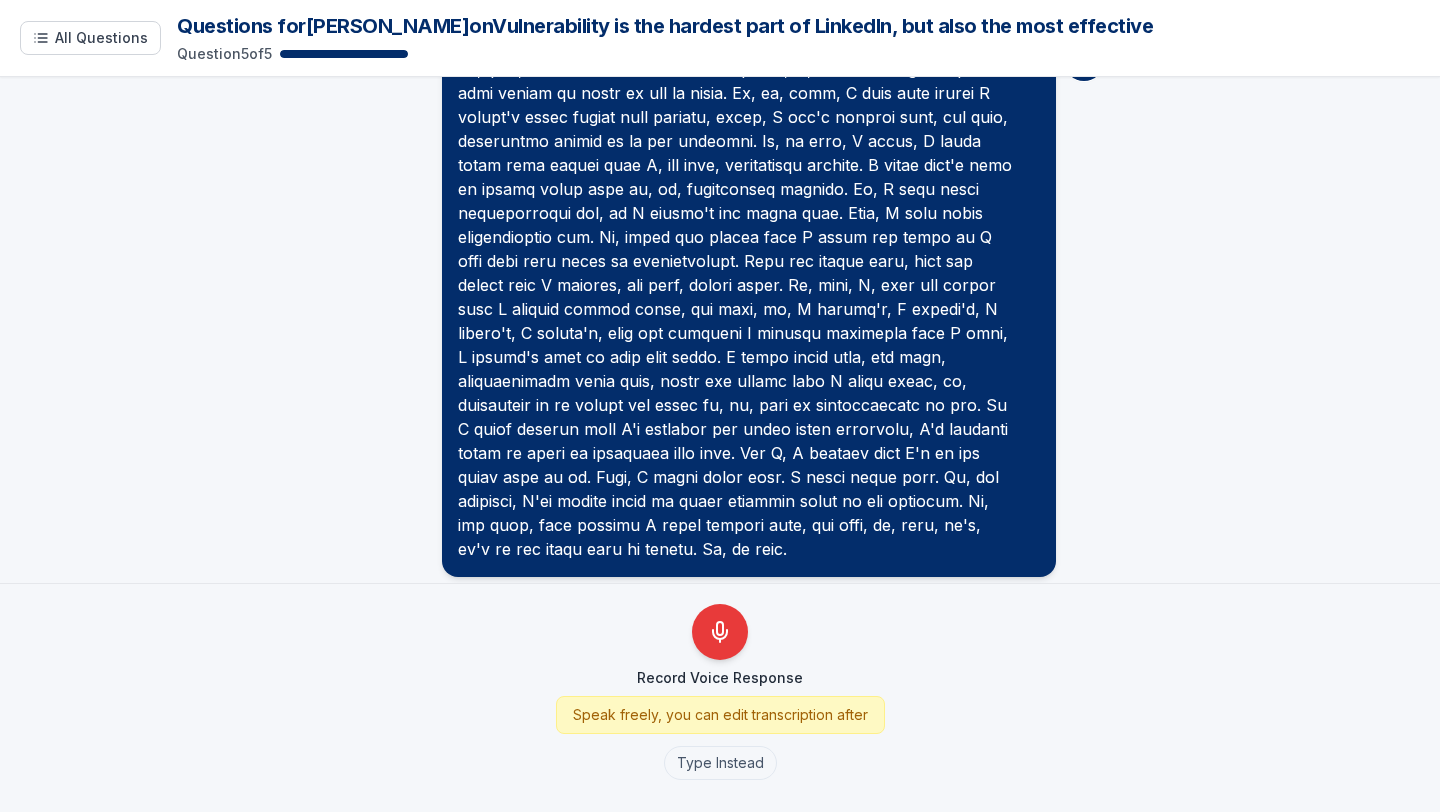 scroll, scrollTop: 3144, scrollLeft: 0, axis: vertical 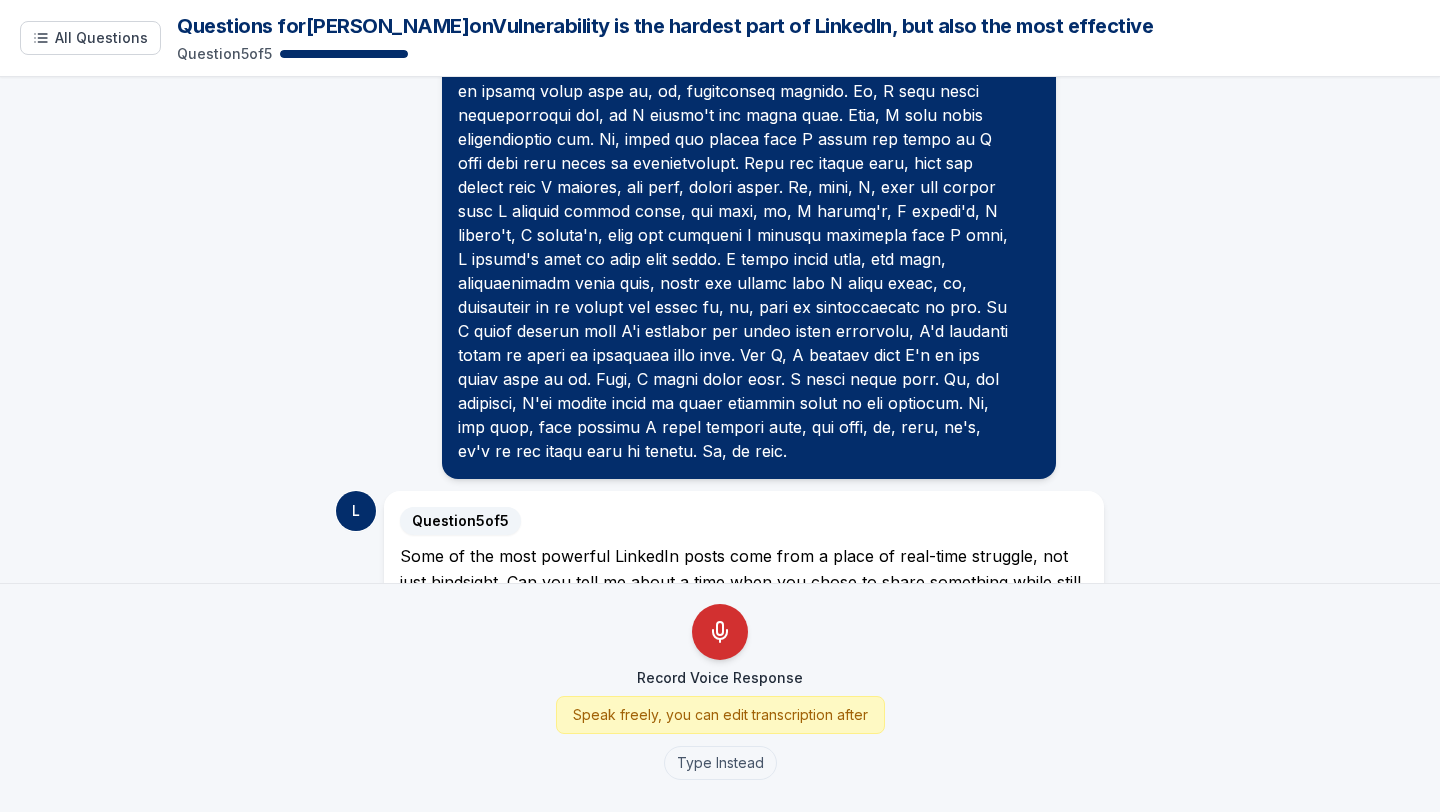 click at bounding box center (720, 632) 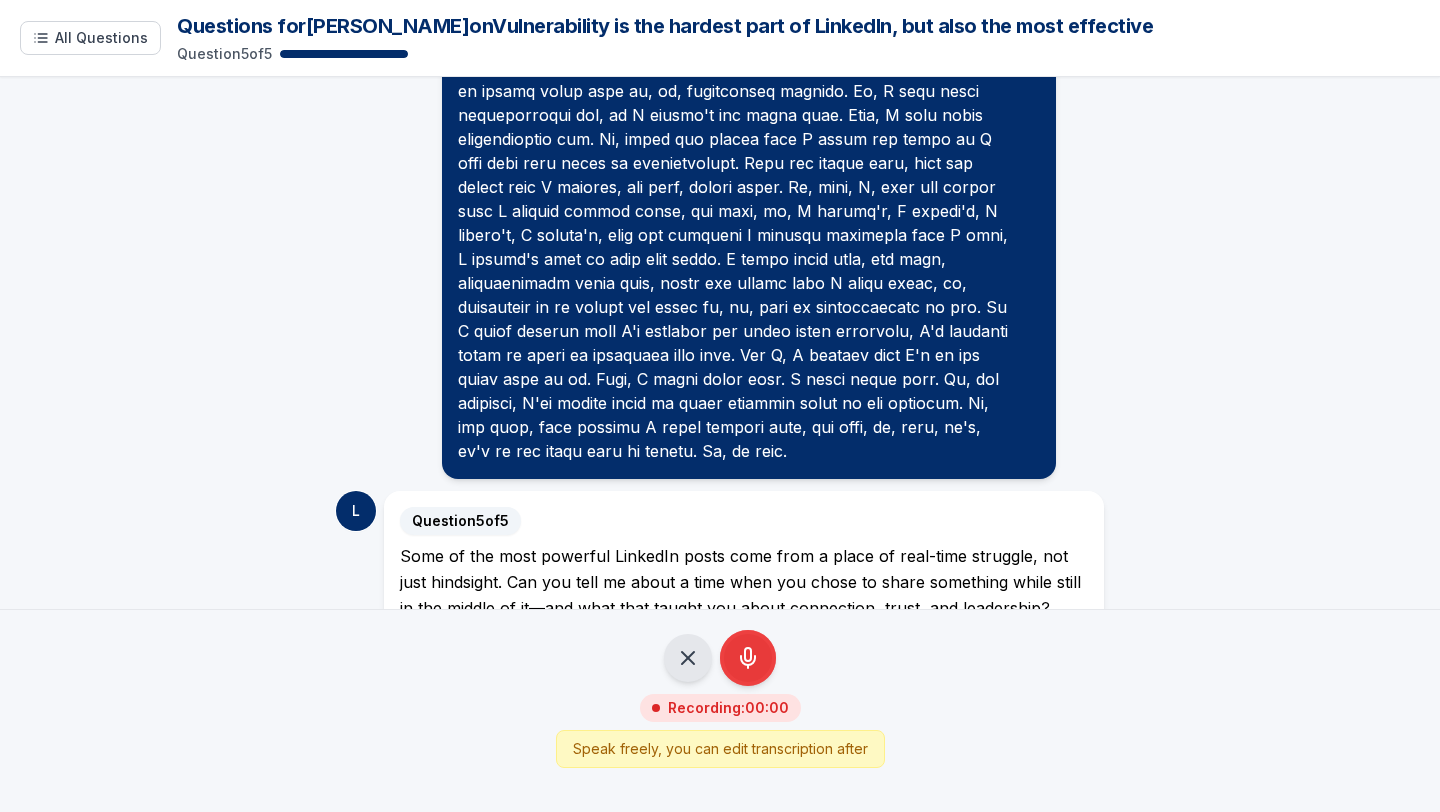 scroll, scrollTop: 3118, scrollLeft: 0, axis: vertical 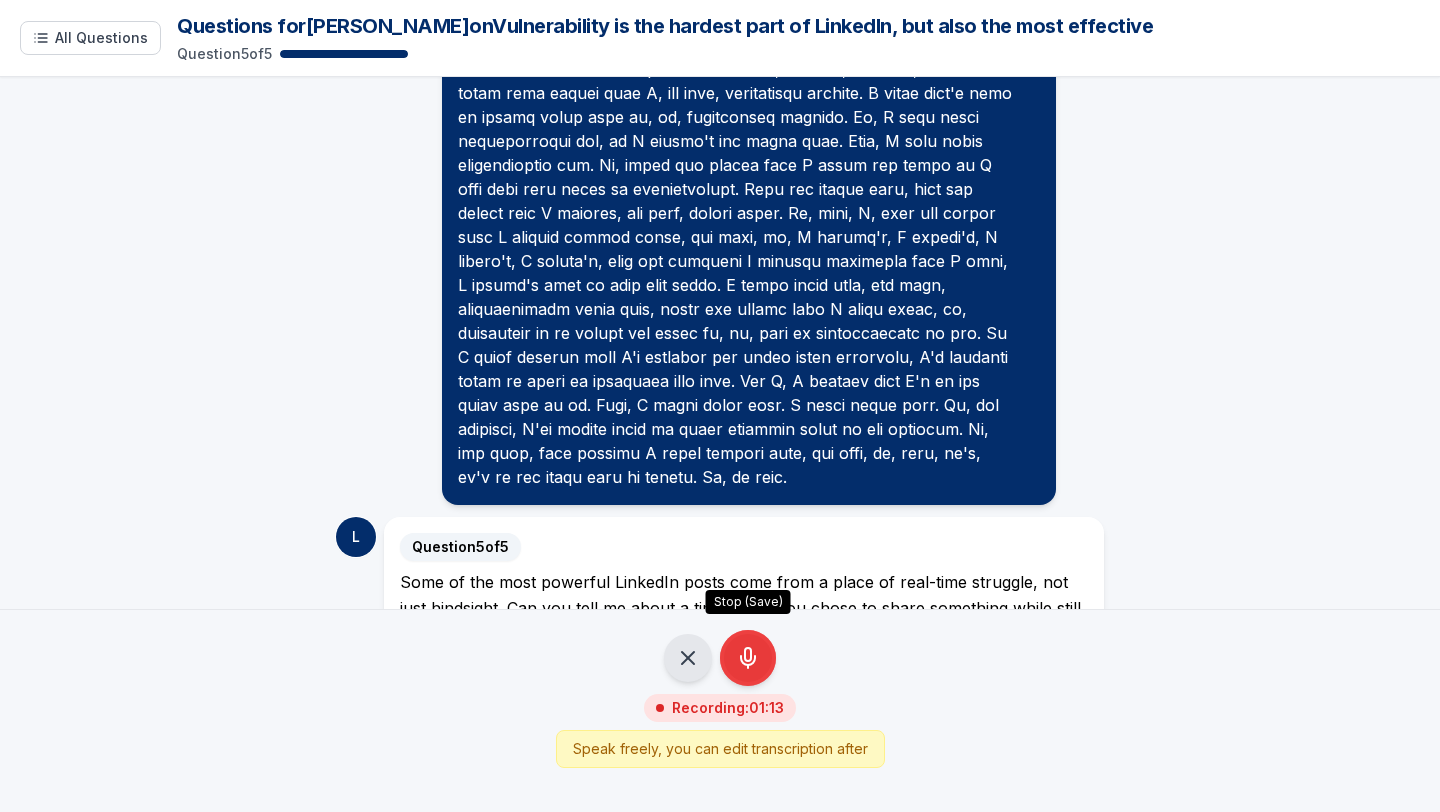 click 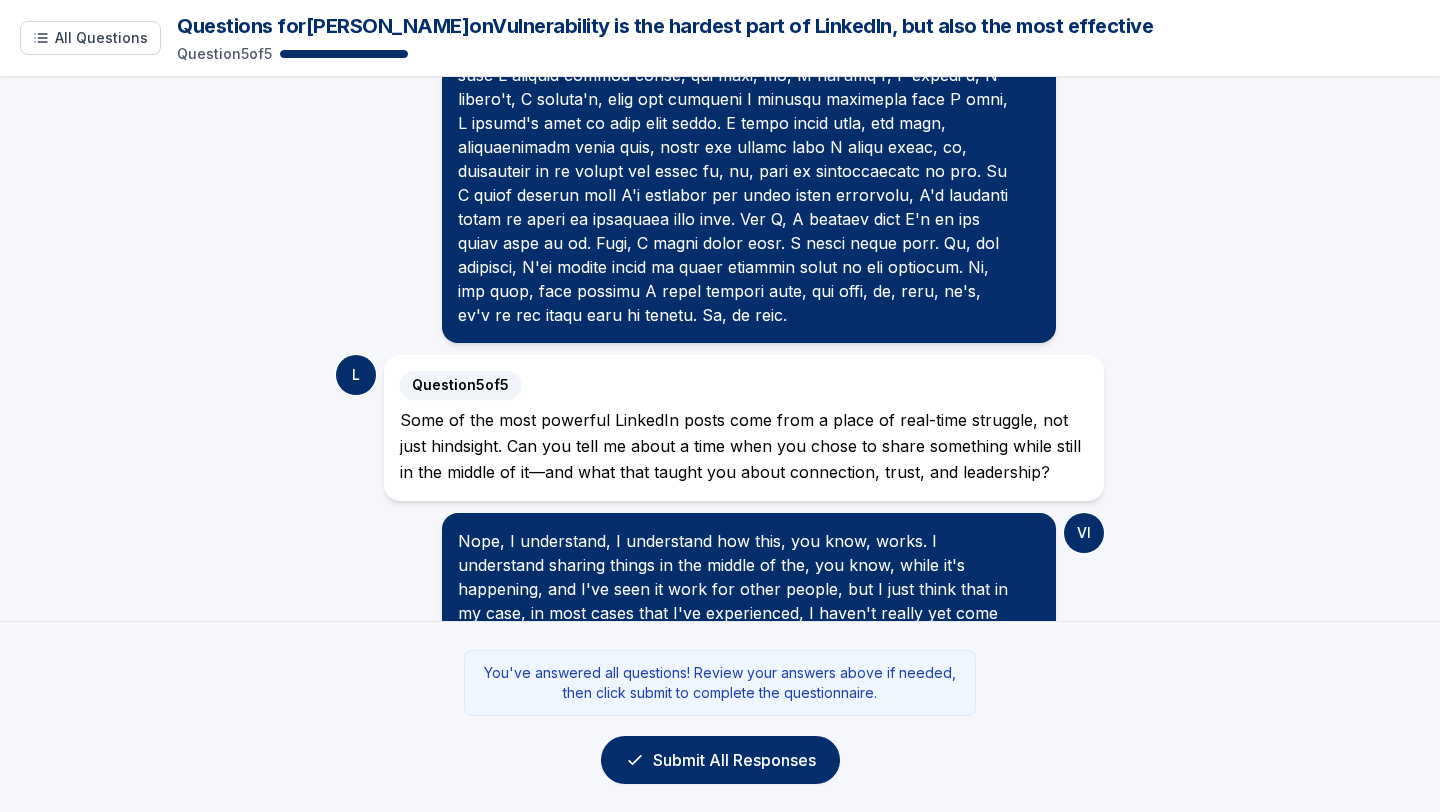 scroll, scrollTop: 3390, scrollLeft: 0, axis: vertical 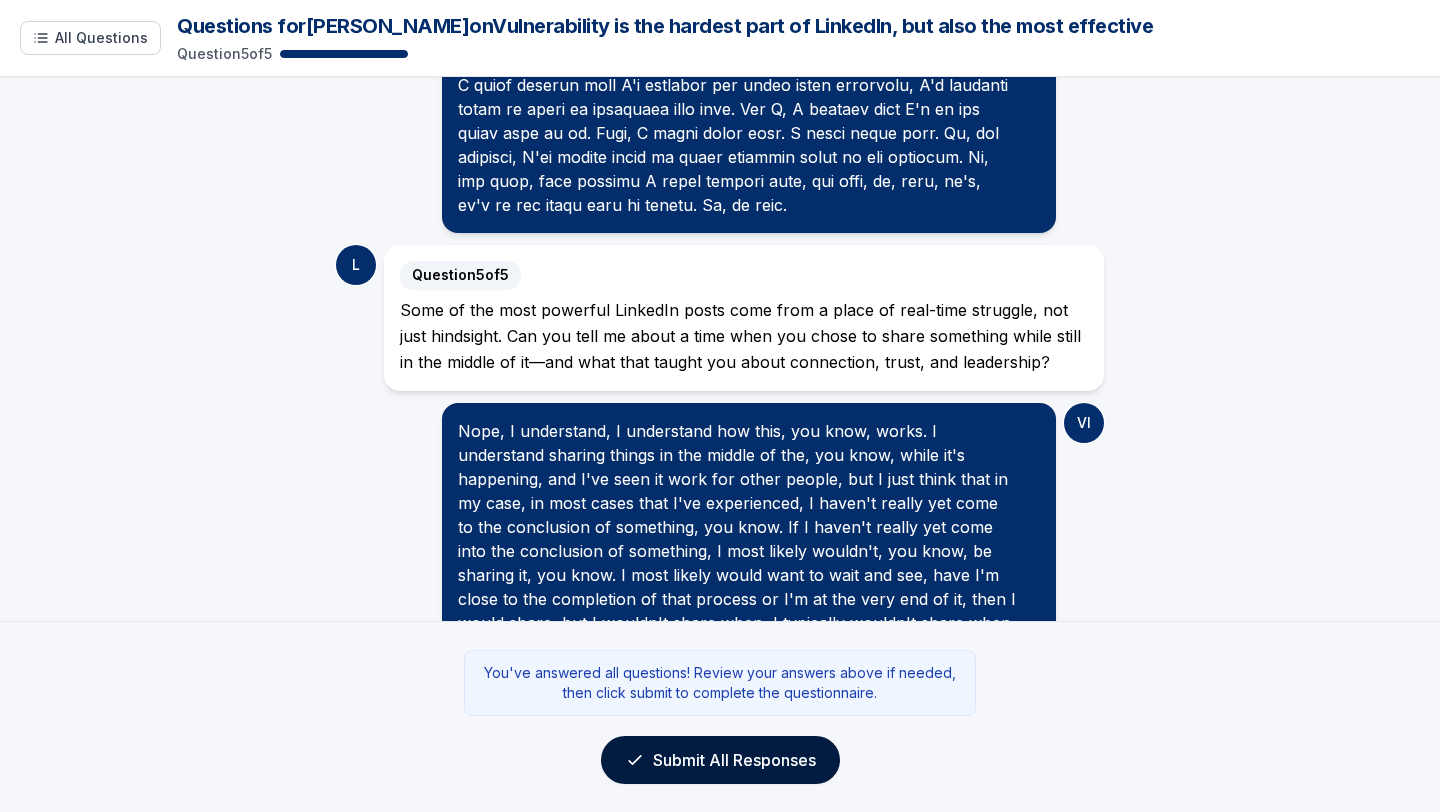 click on "Submit All Responses" at bounding box center (720, 760) 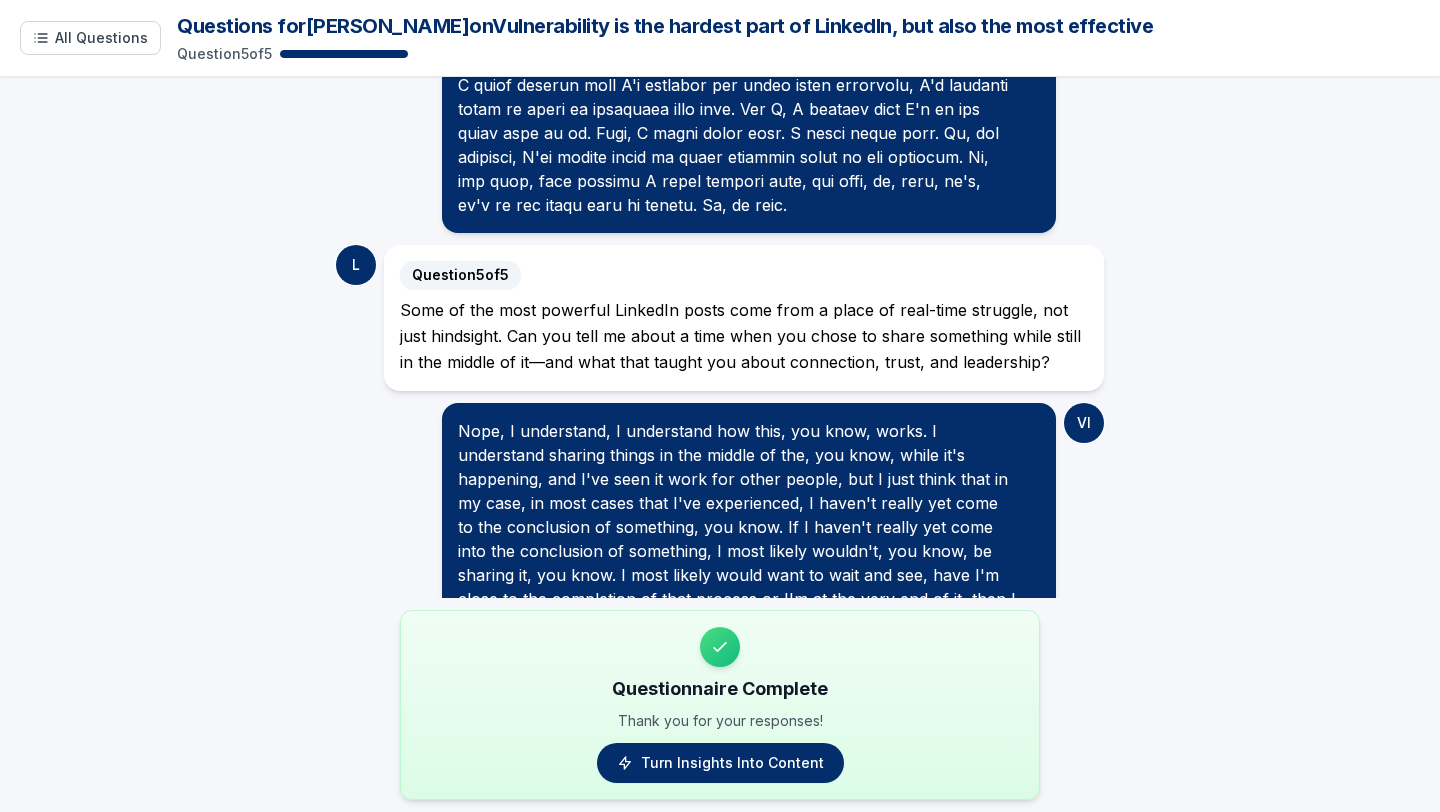 scroll, scrollTop: 3477, scrollLeft: 0, axis: vertical 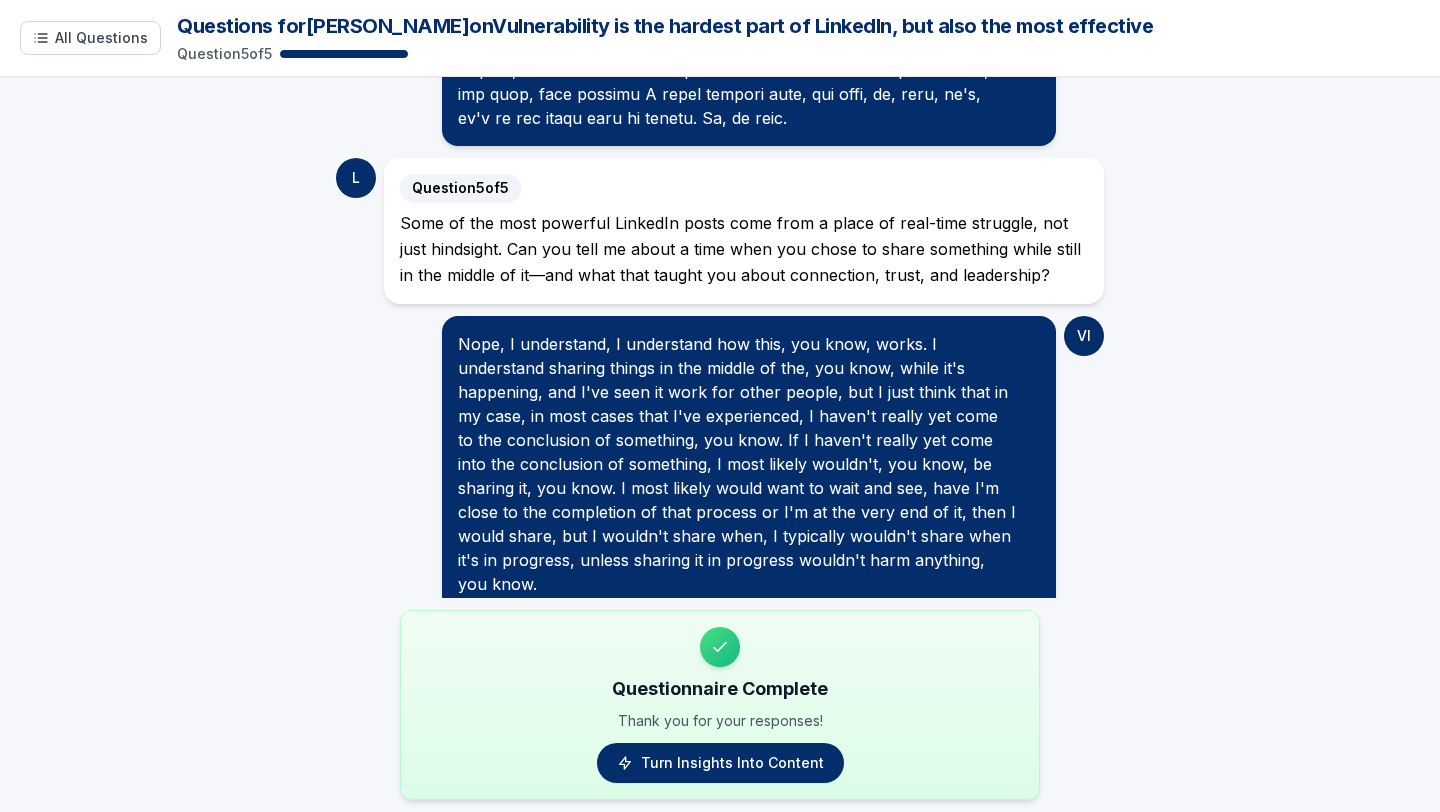 click on "Turn Insights Into Content" at bounding box center [720, 763] 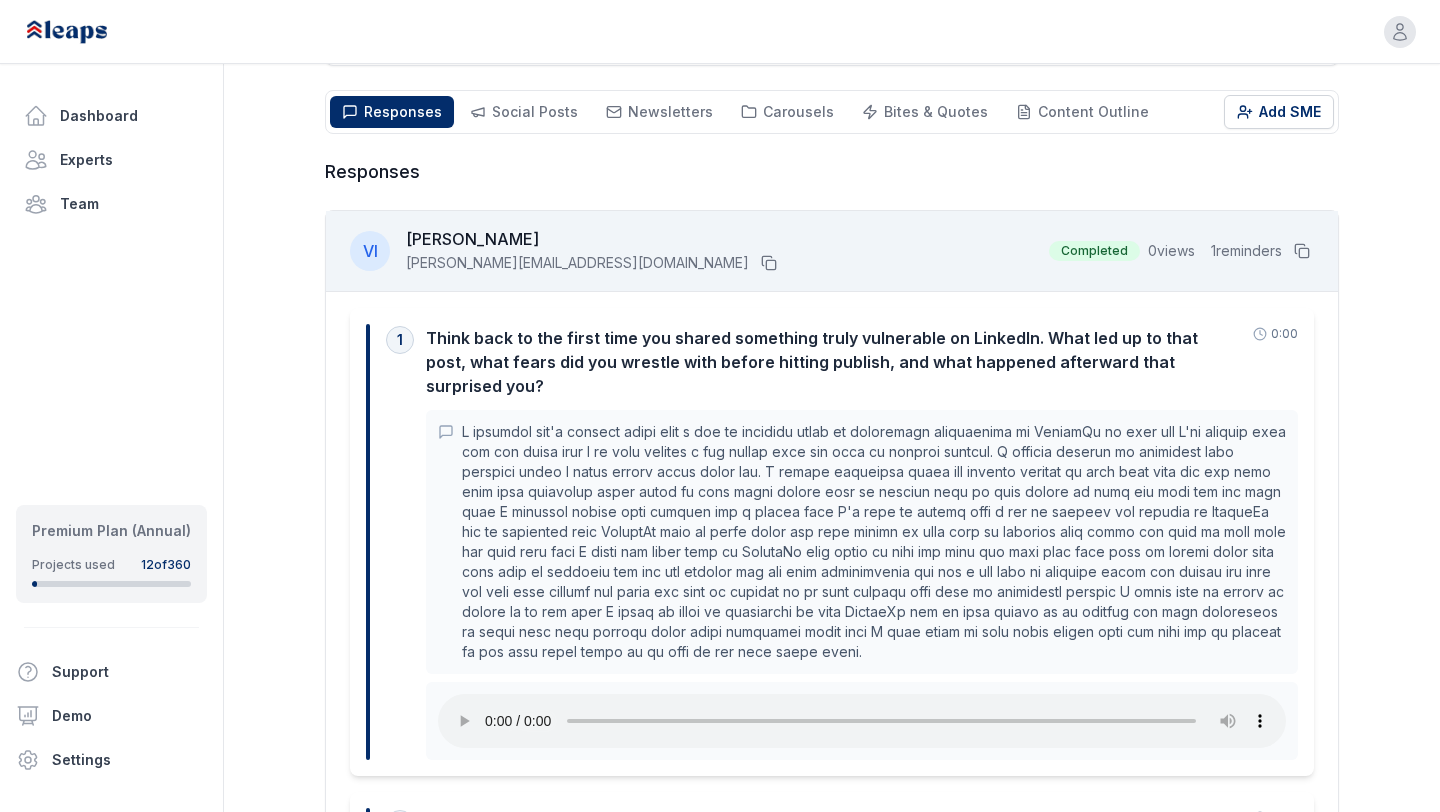 scroll, scrollTop: 293, scrollLeft: 0, axis: vertical 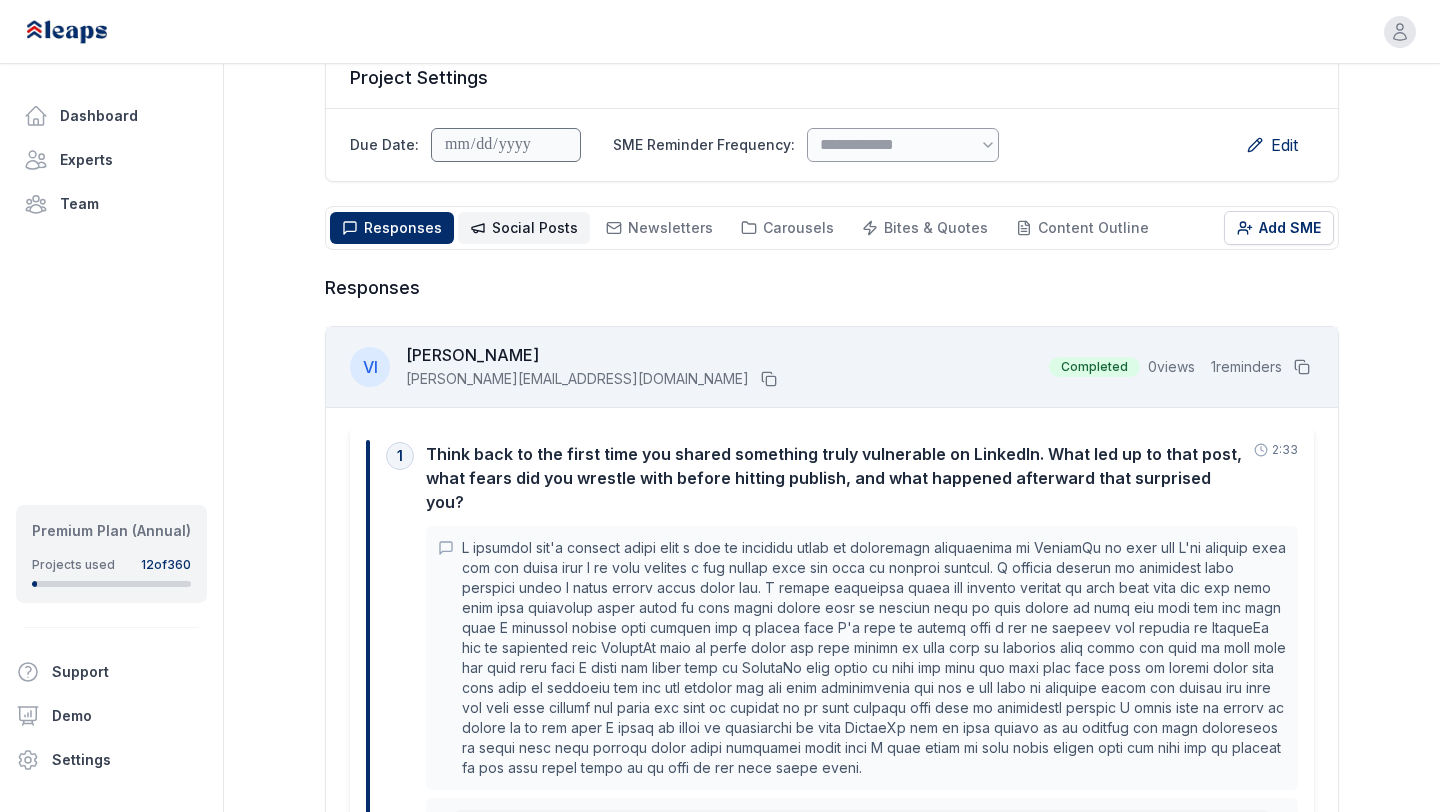 click on "Social Posts" at bounding box center (535, 227) 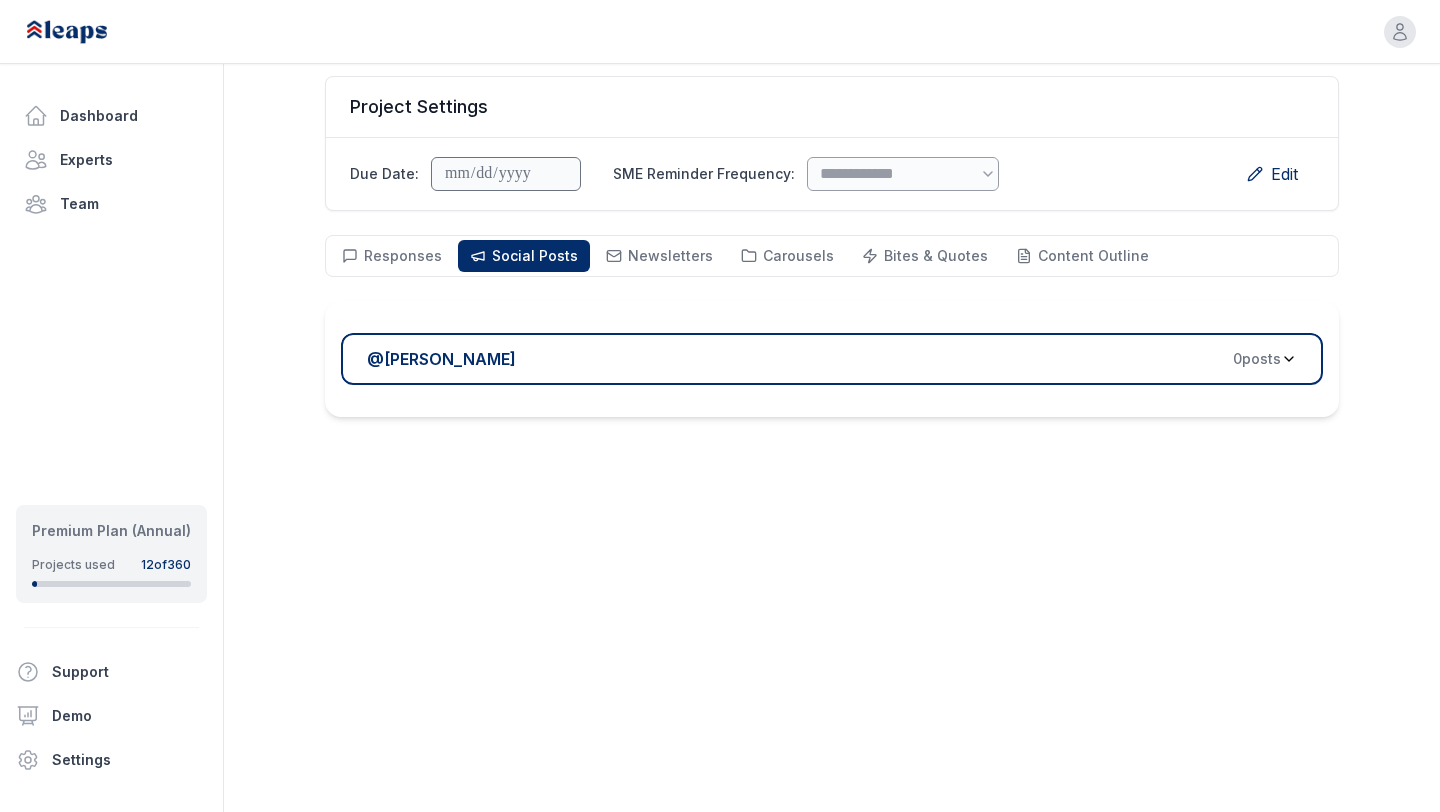 click on "@ Victor Ijidola 0  post s" at bounding box center [824, 359] 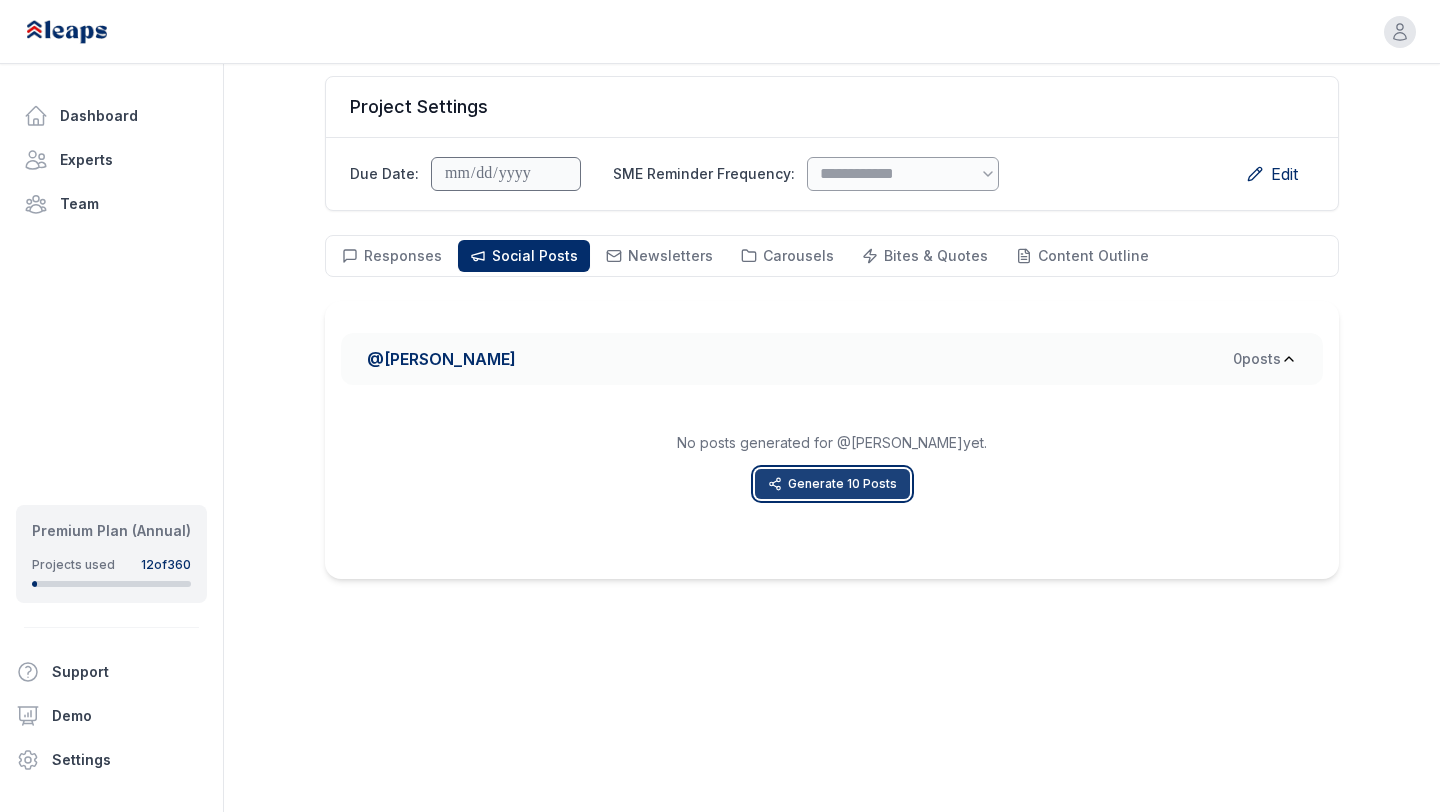 click on "Generate 10 Posts" at bounding box center [832, 484] 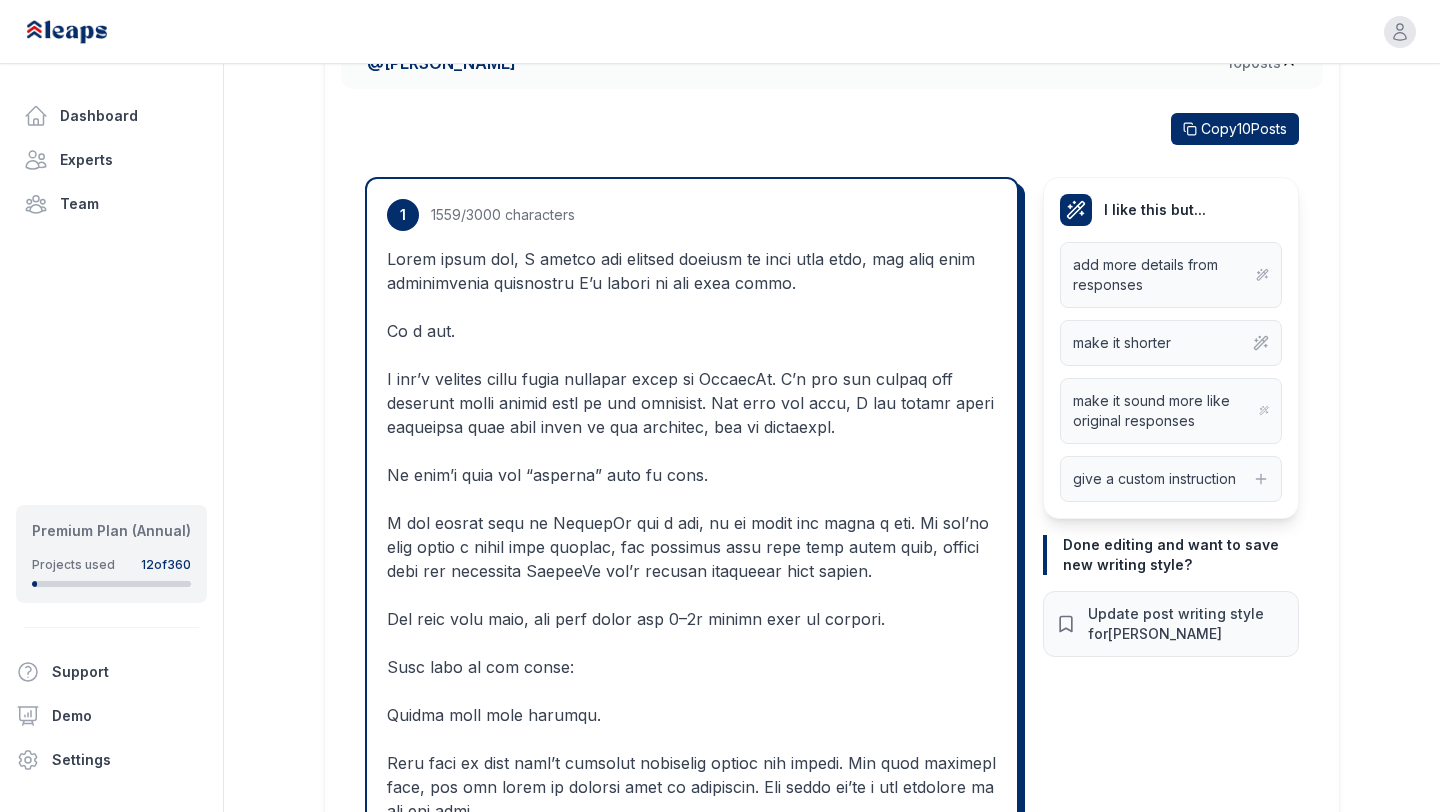 scroll, scrollTop: 611, scrollLeft: 0, axis: vertical 